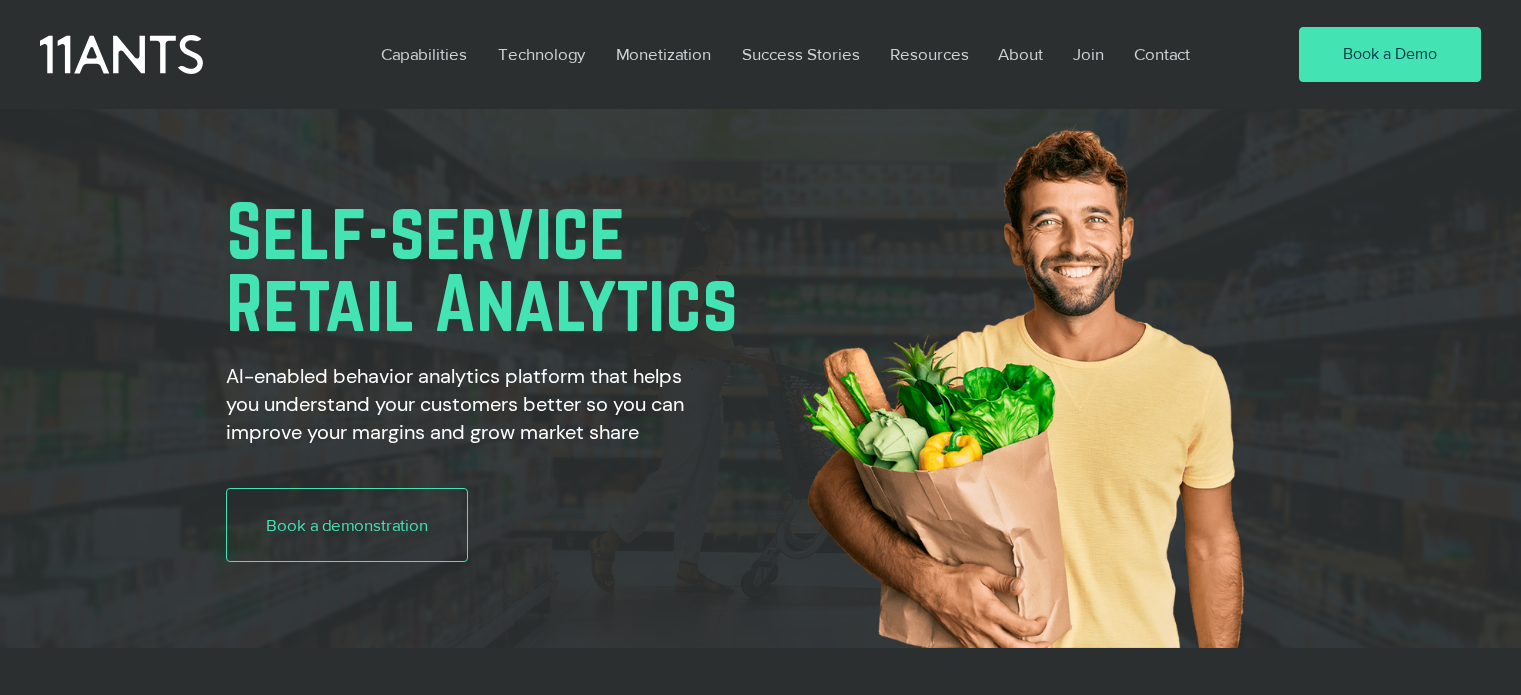 scroll, scrollTop: 0, scrollLeft: 0, axis: both 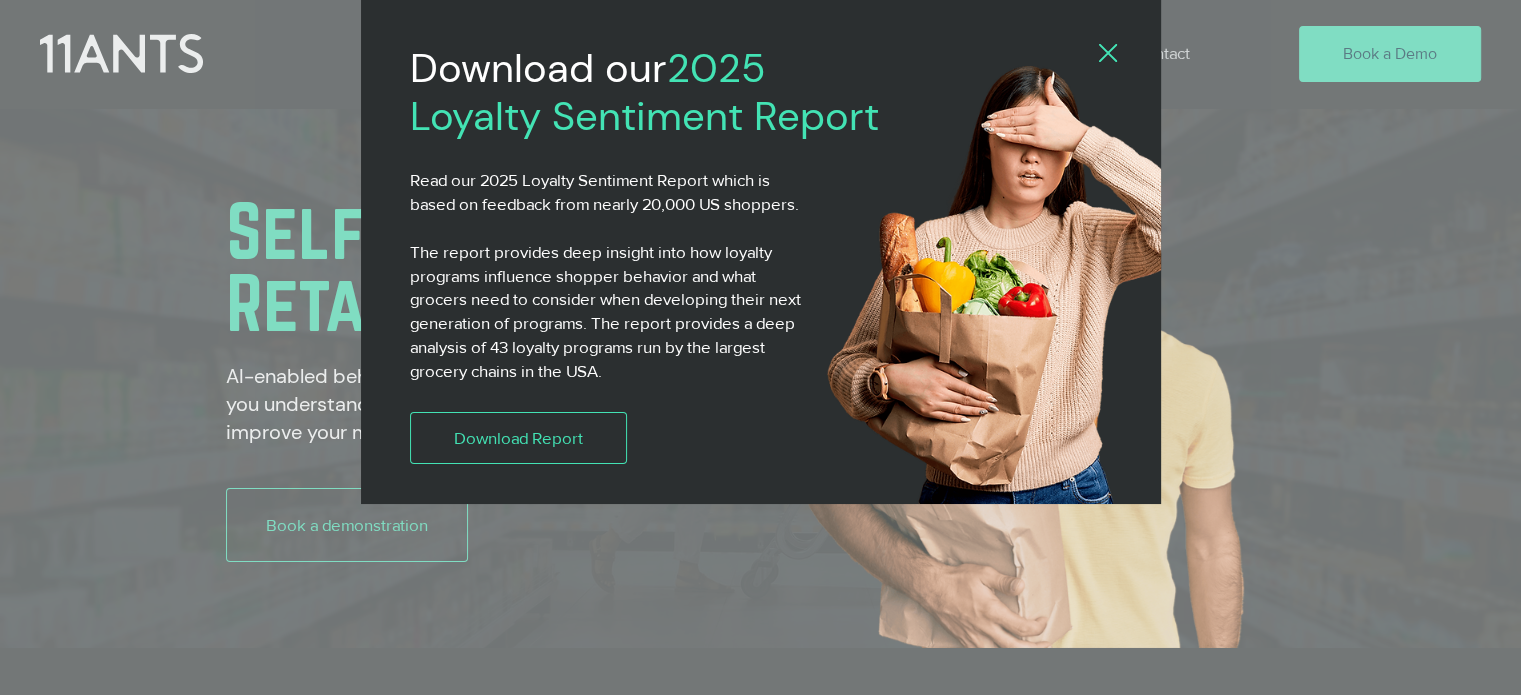drag, startPoint x: 1095, startPoint y: 48, endPoint x: 1132, endPoint y: 43, distance: 37.336308 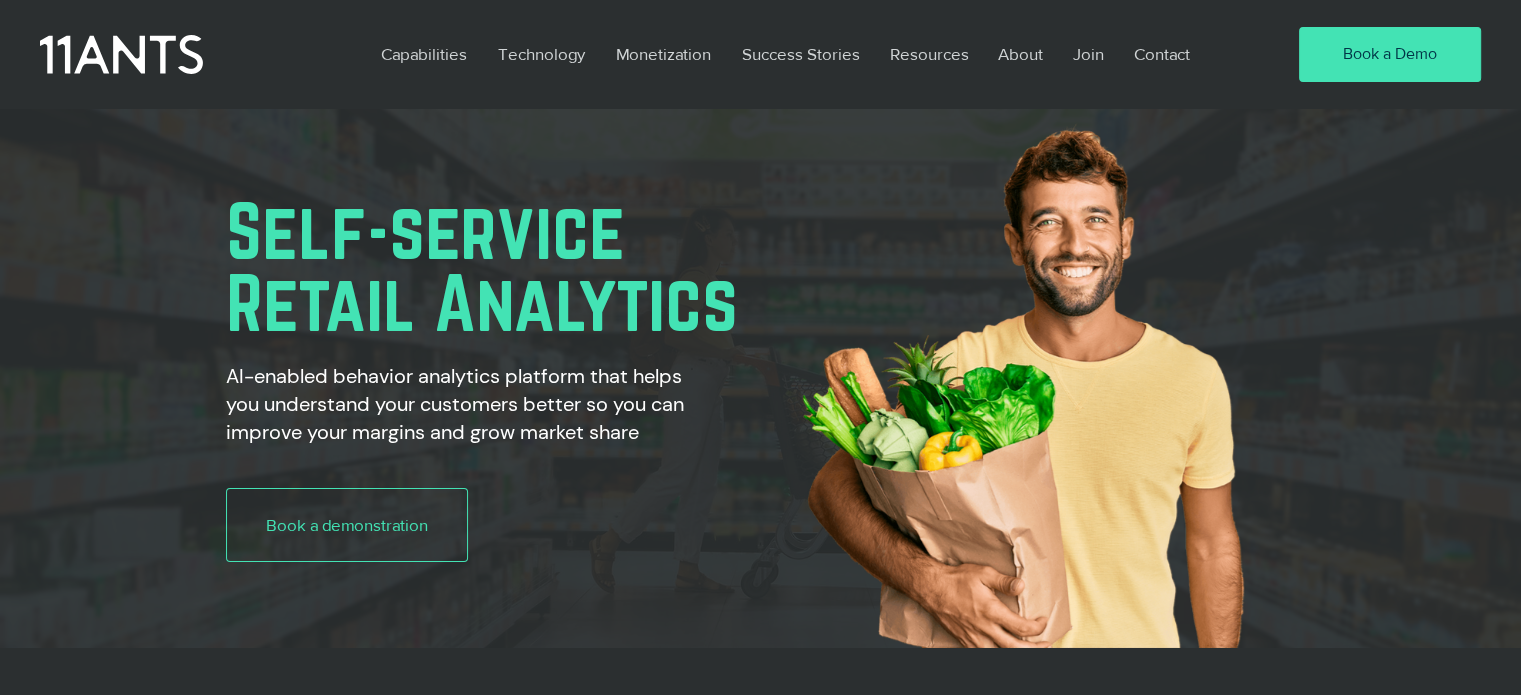 click on "Join" at bounding box center (1088, 54) 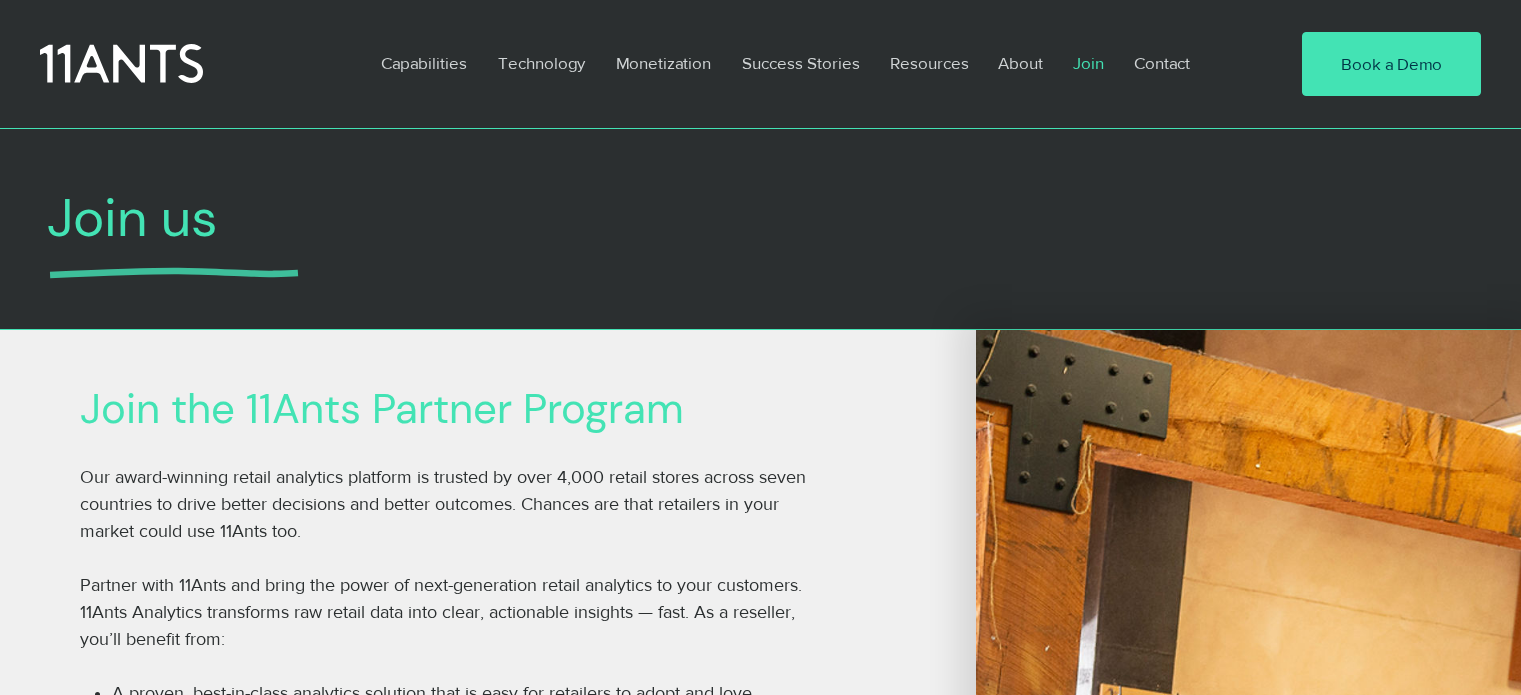 scroll, scrollTop: 184, scrollLeft: 0, axis: vertical 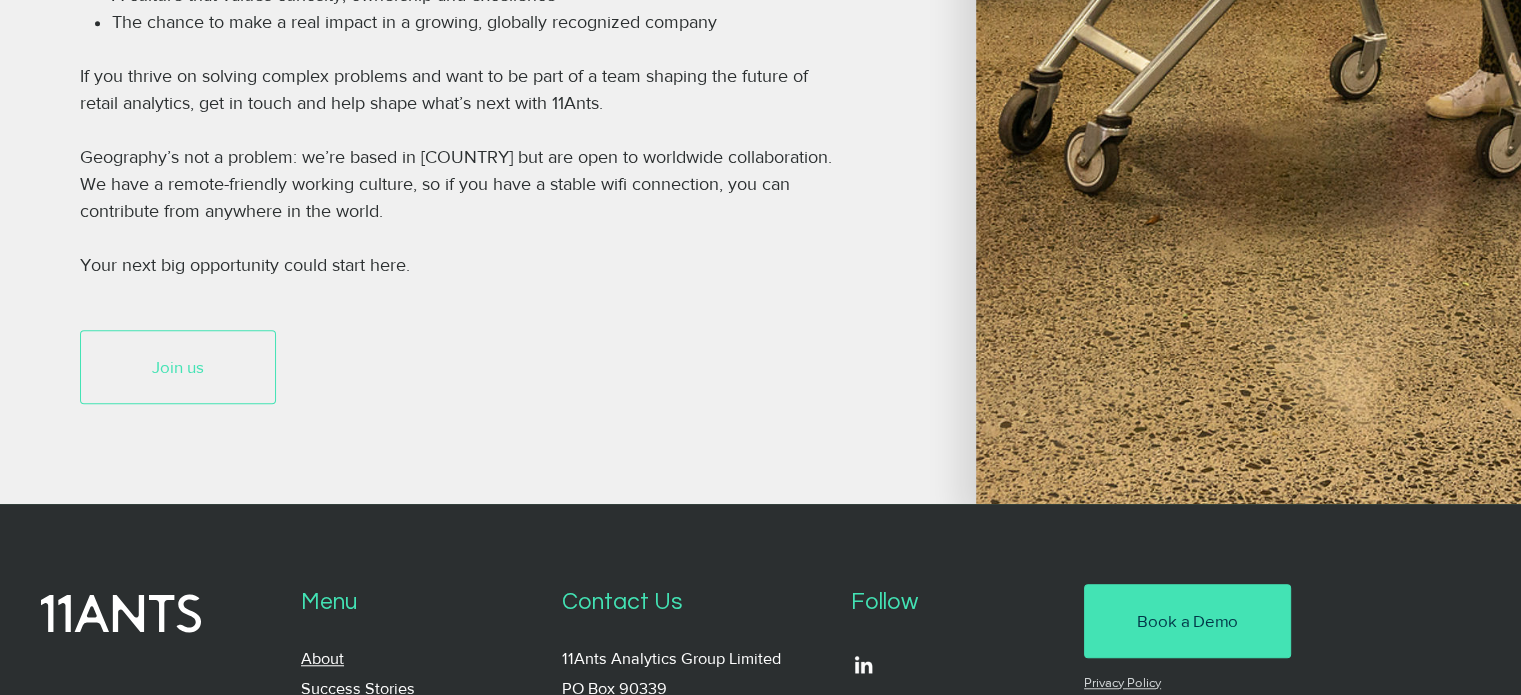 click on "Join us" at bounding box center [178, 367] 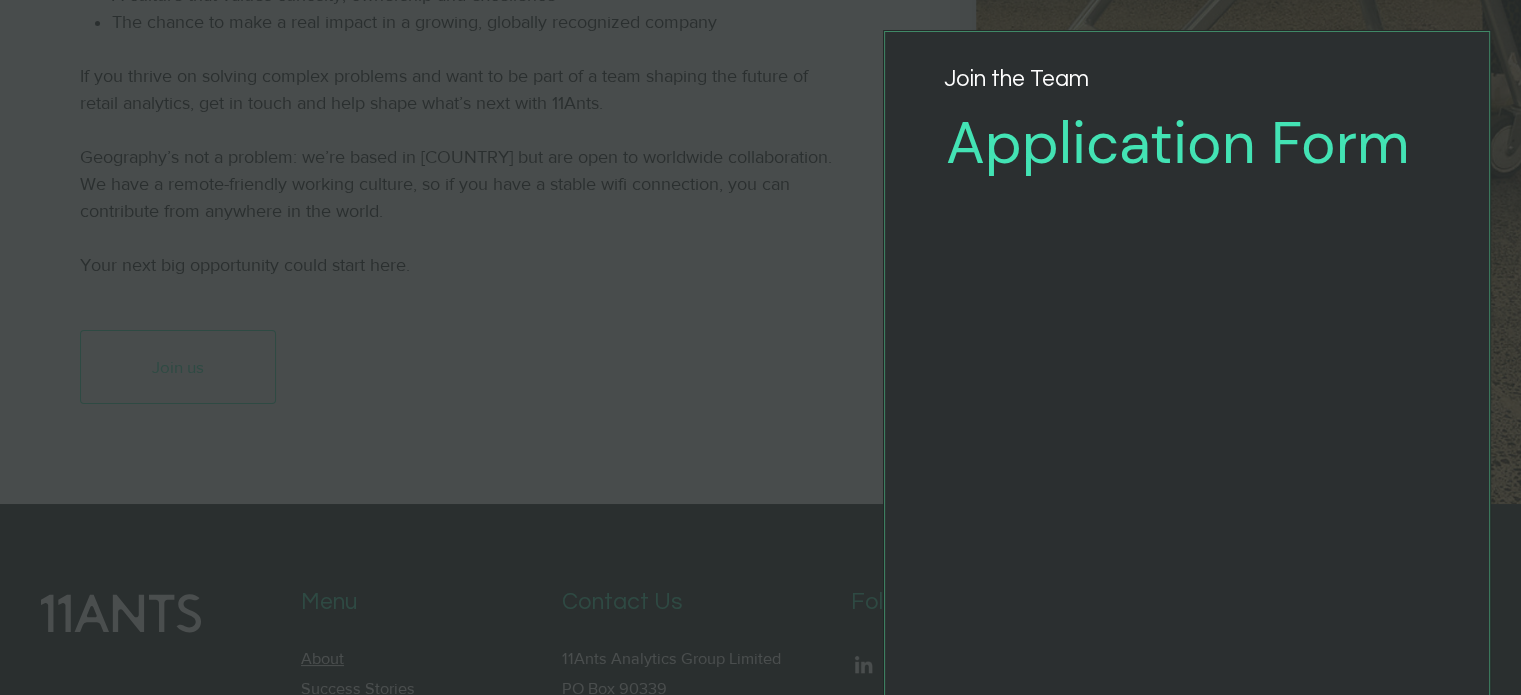 scroll, scrollTop: 0, scrollLeft: 0, axis: both 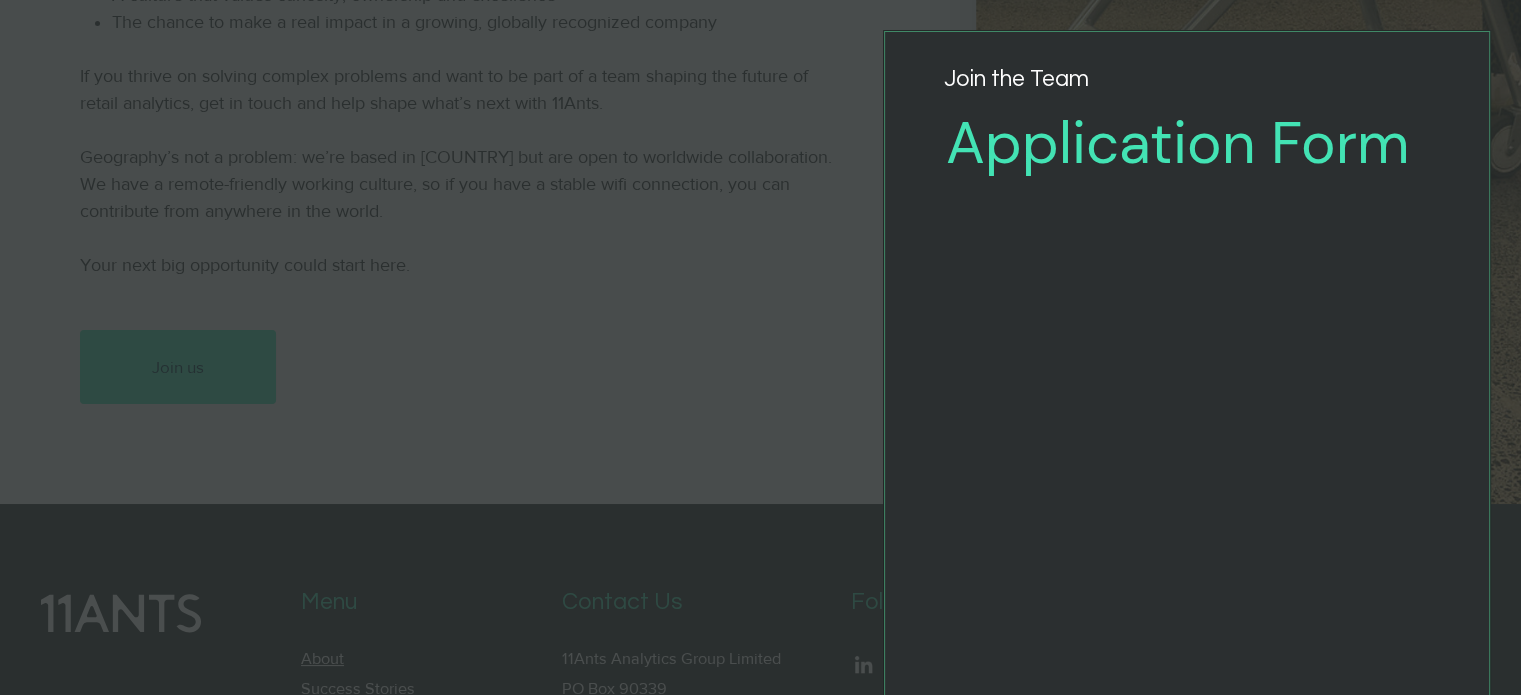 click at bounding box center (760, 347) 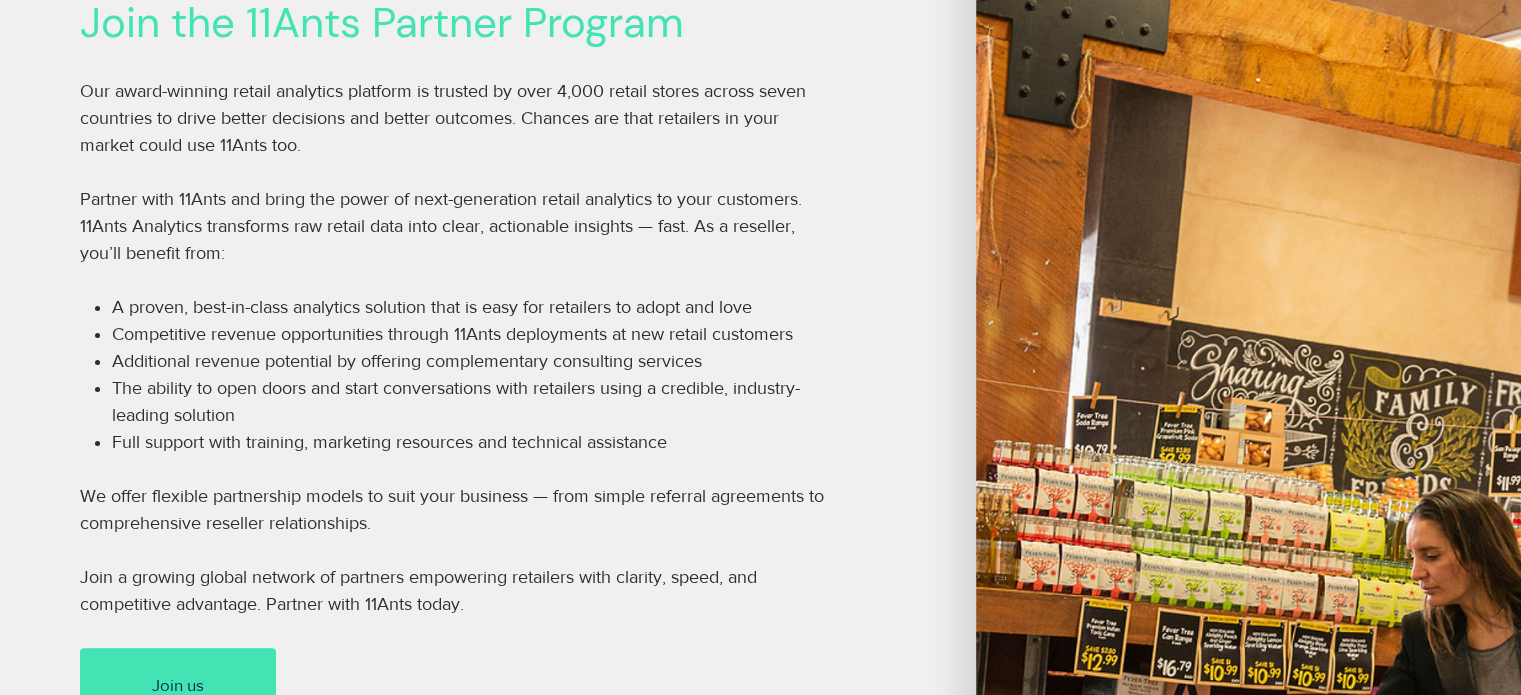 scroll, scrollTop: 384, scrollLeft: 0, axis: vertical 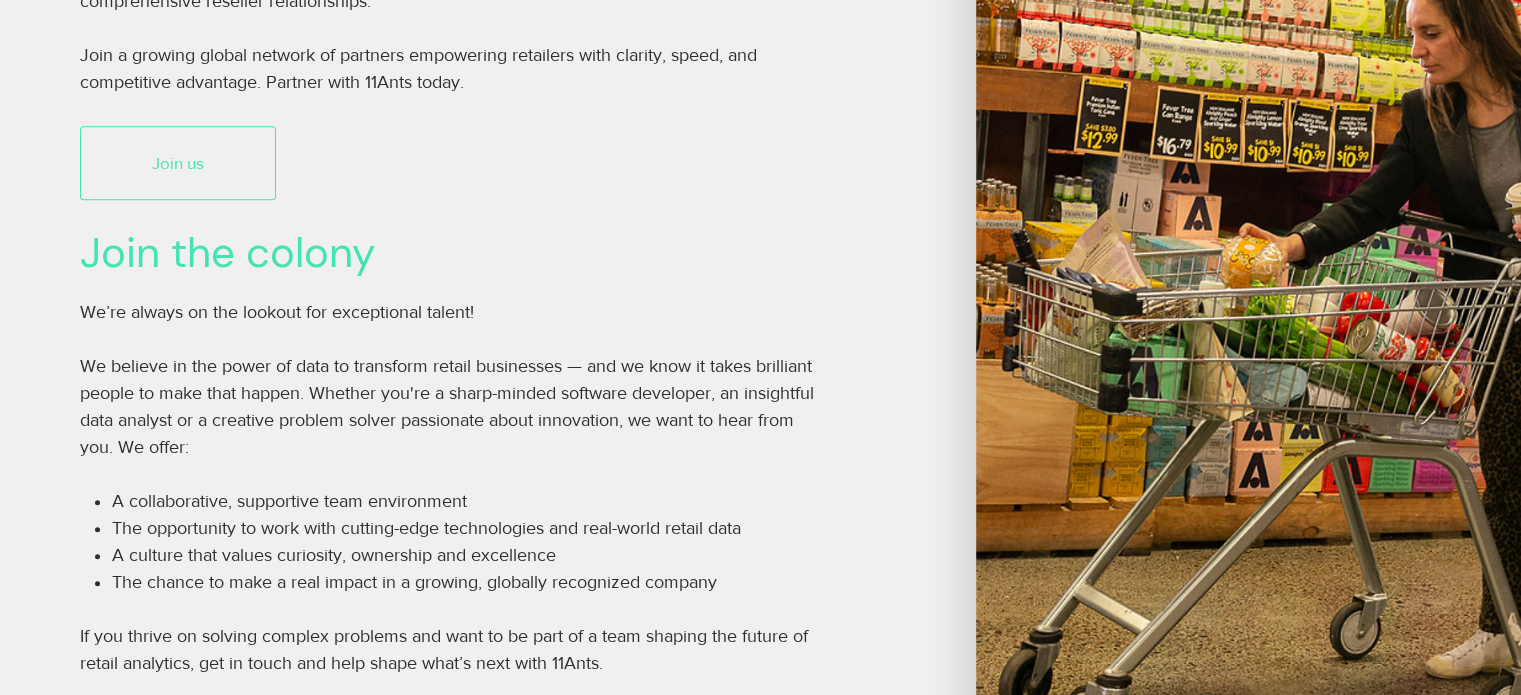 click on "Join us" at bounding box center (178, 163) 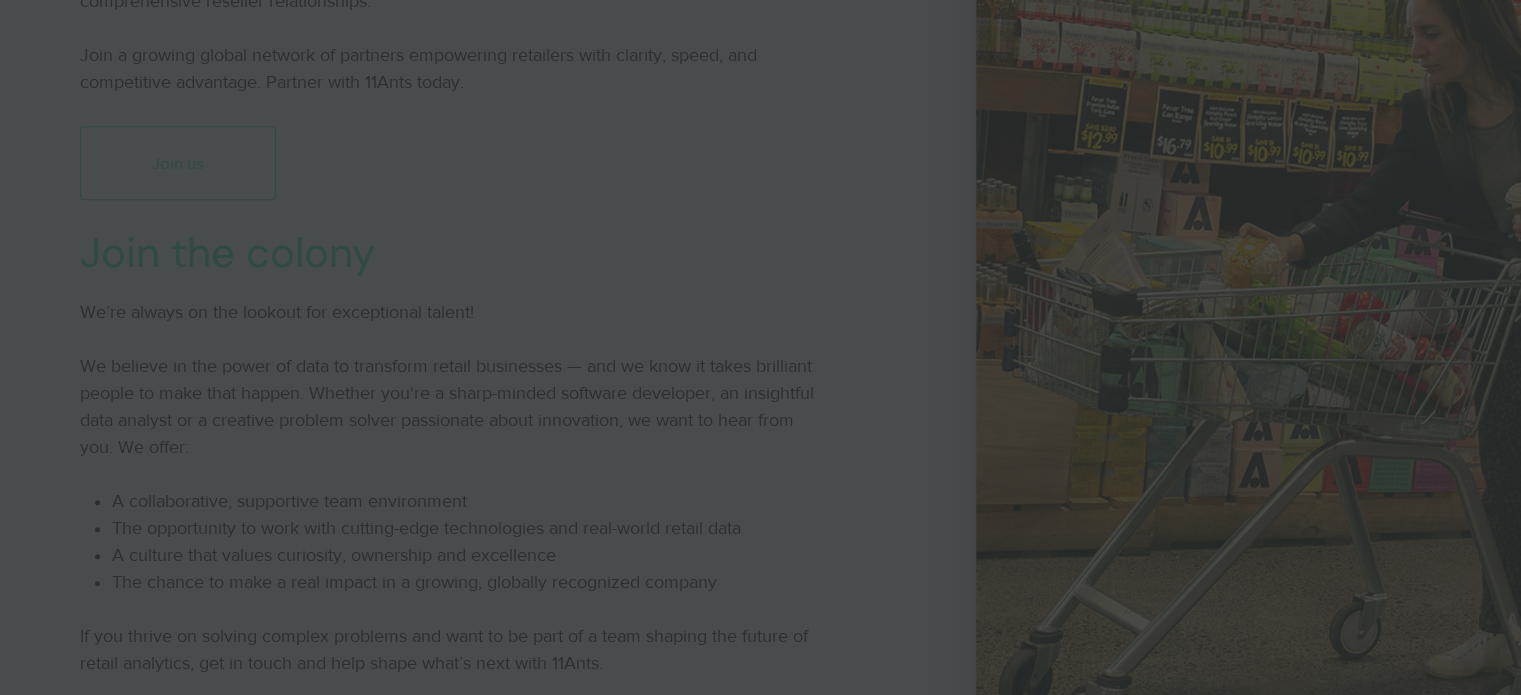 scroll, scrollTop: 0, scrollLeft: 0, axis: both 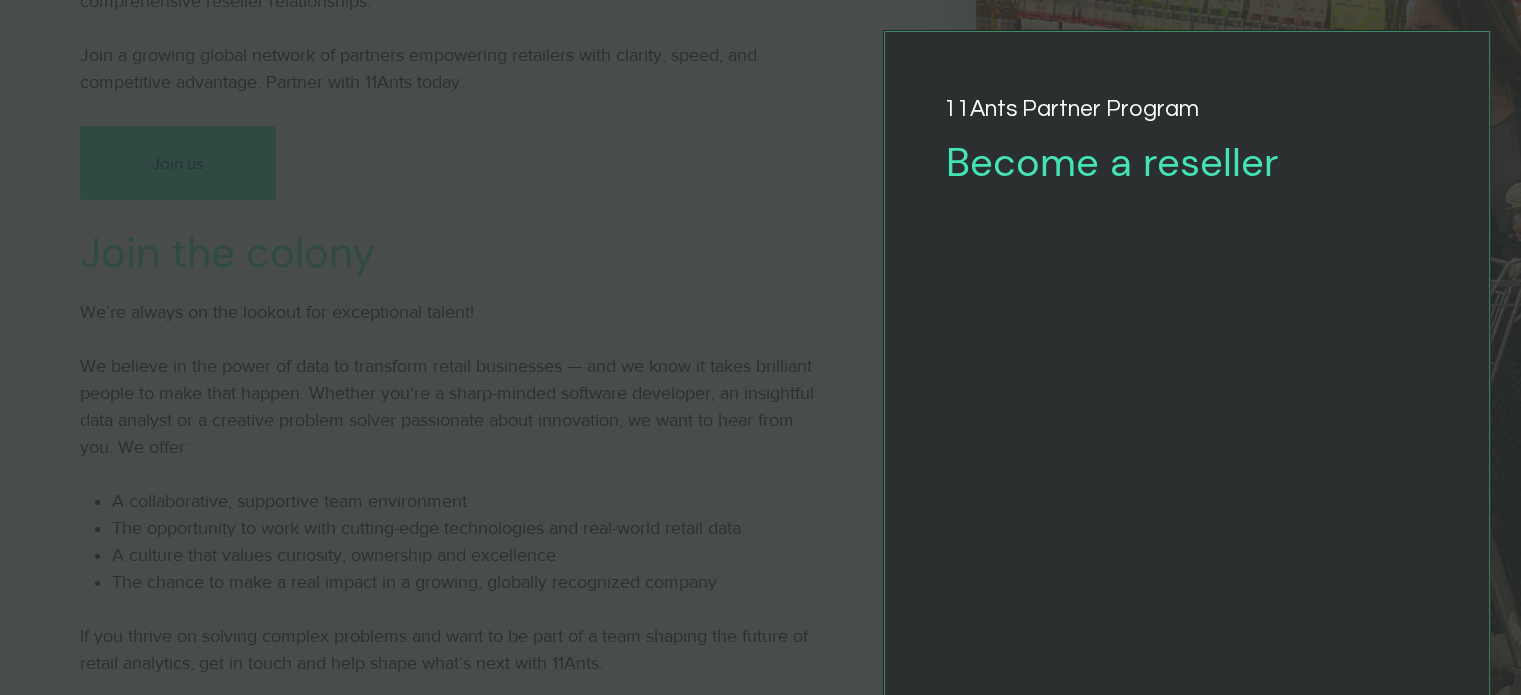 click at bounding box center [760, 347] 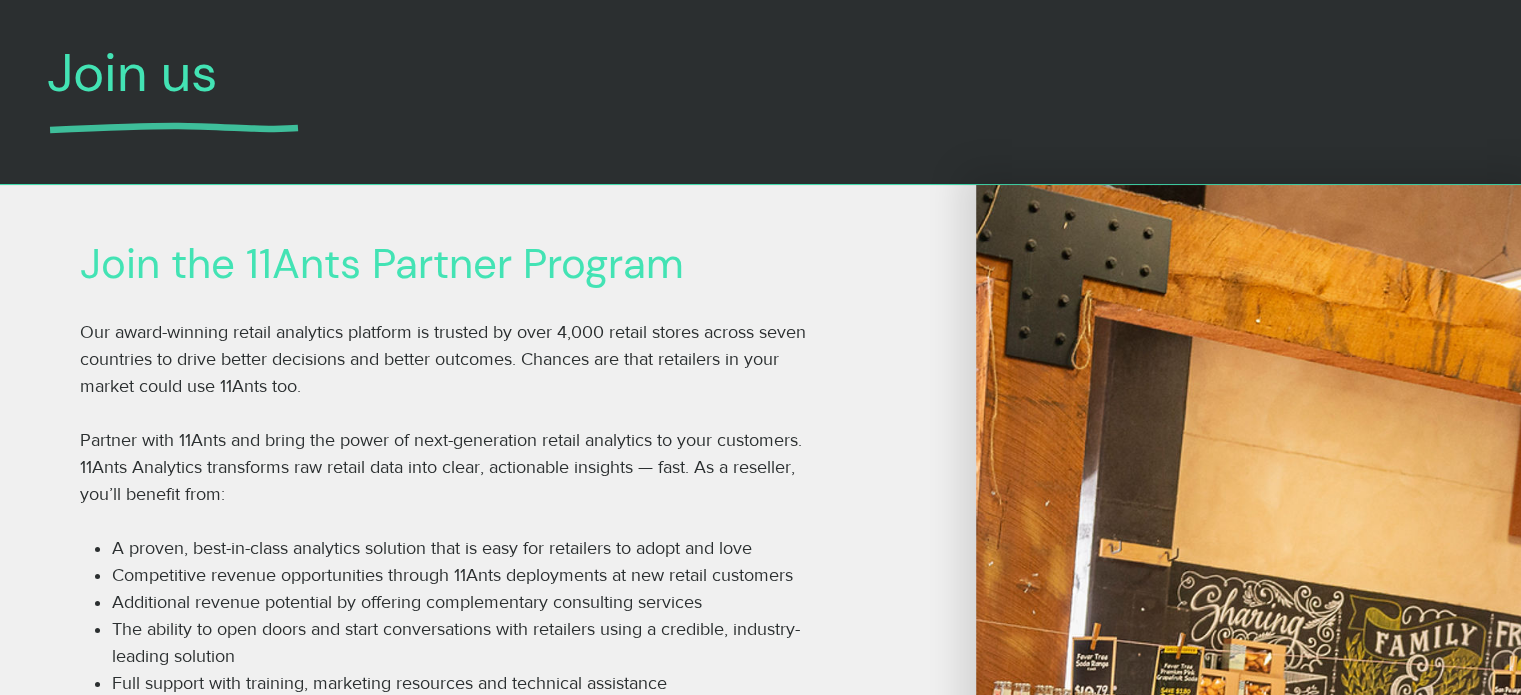 scroll, scrollTop: 0, scrollLeft: 0, axis: both 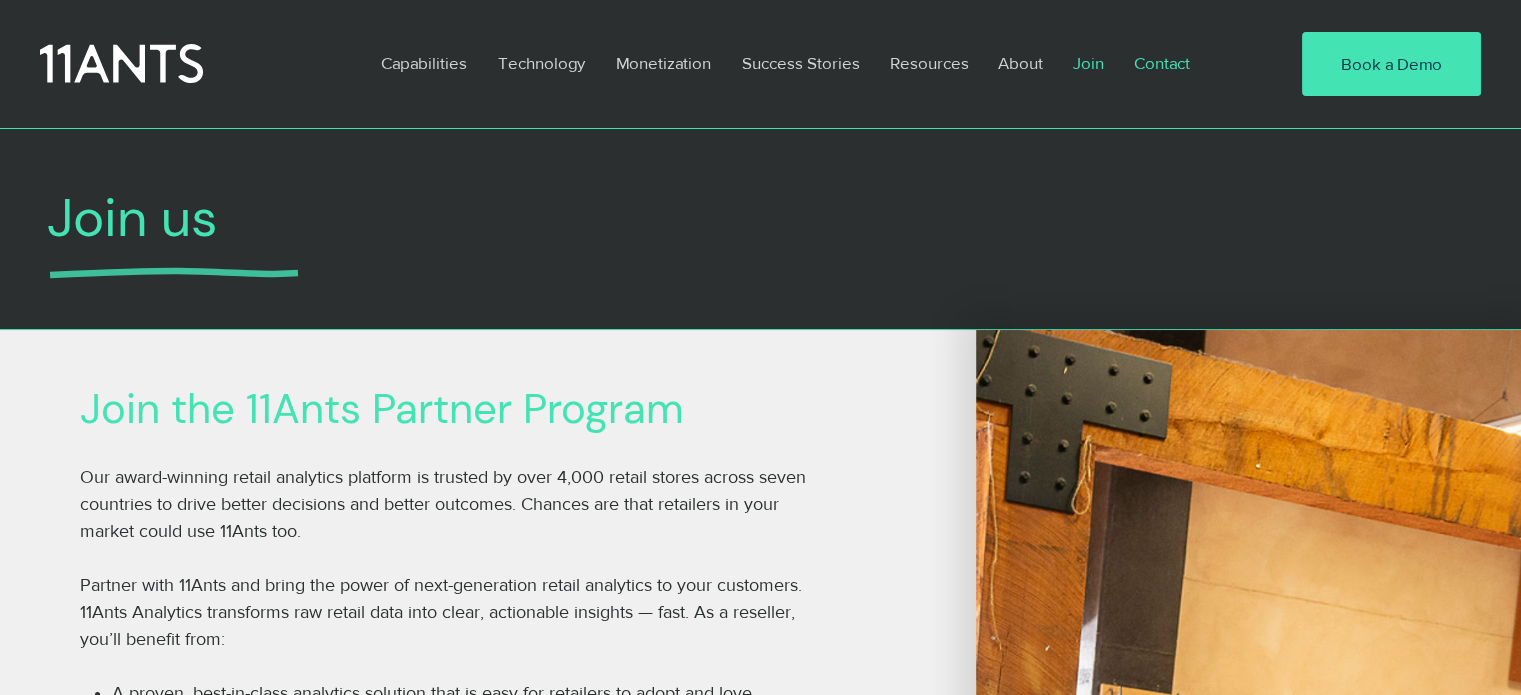 click on "Contact" at bounding box center [1162, 63] 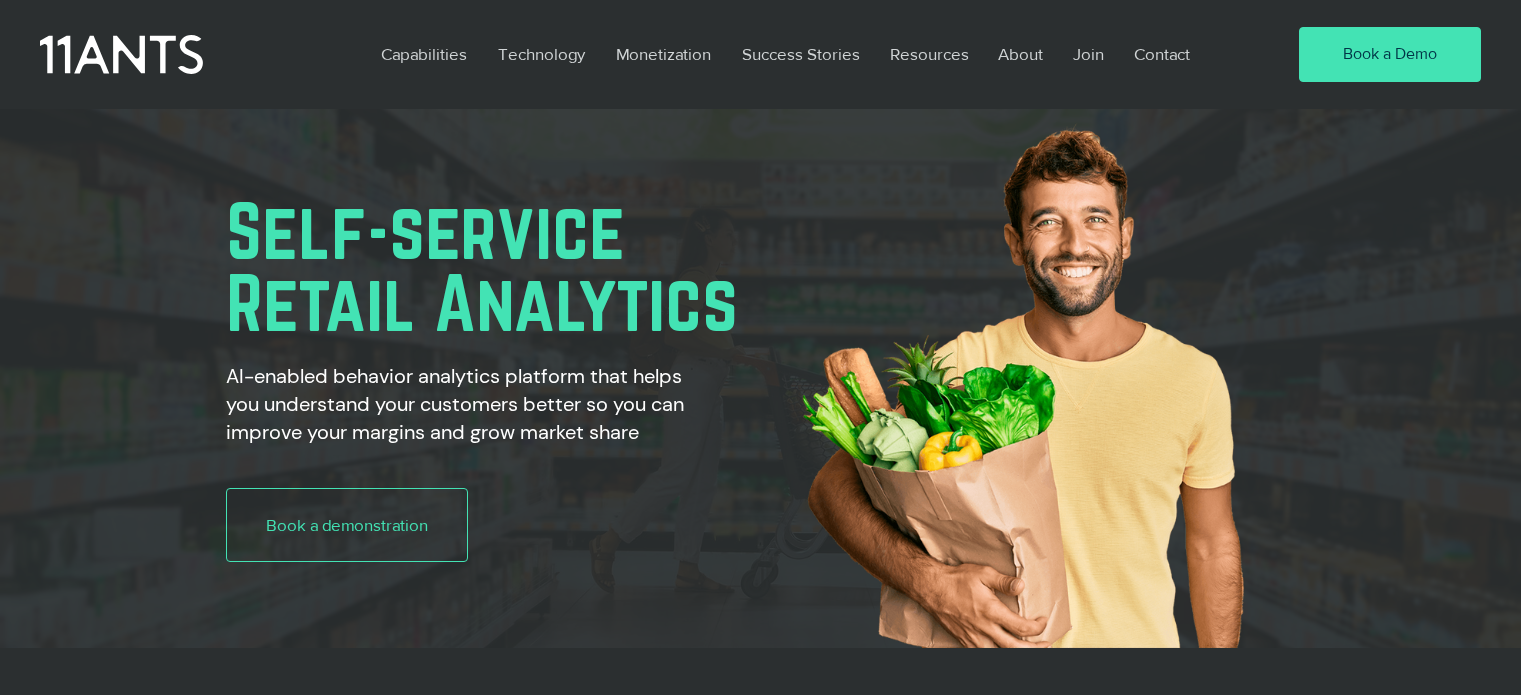 scroll, scrollTop: 0, scrollLeft: 0, axis: both 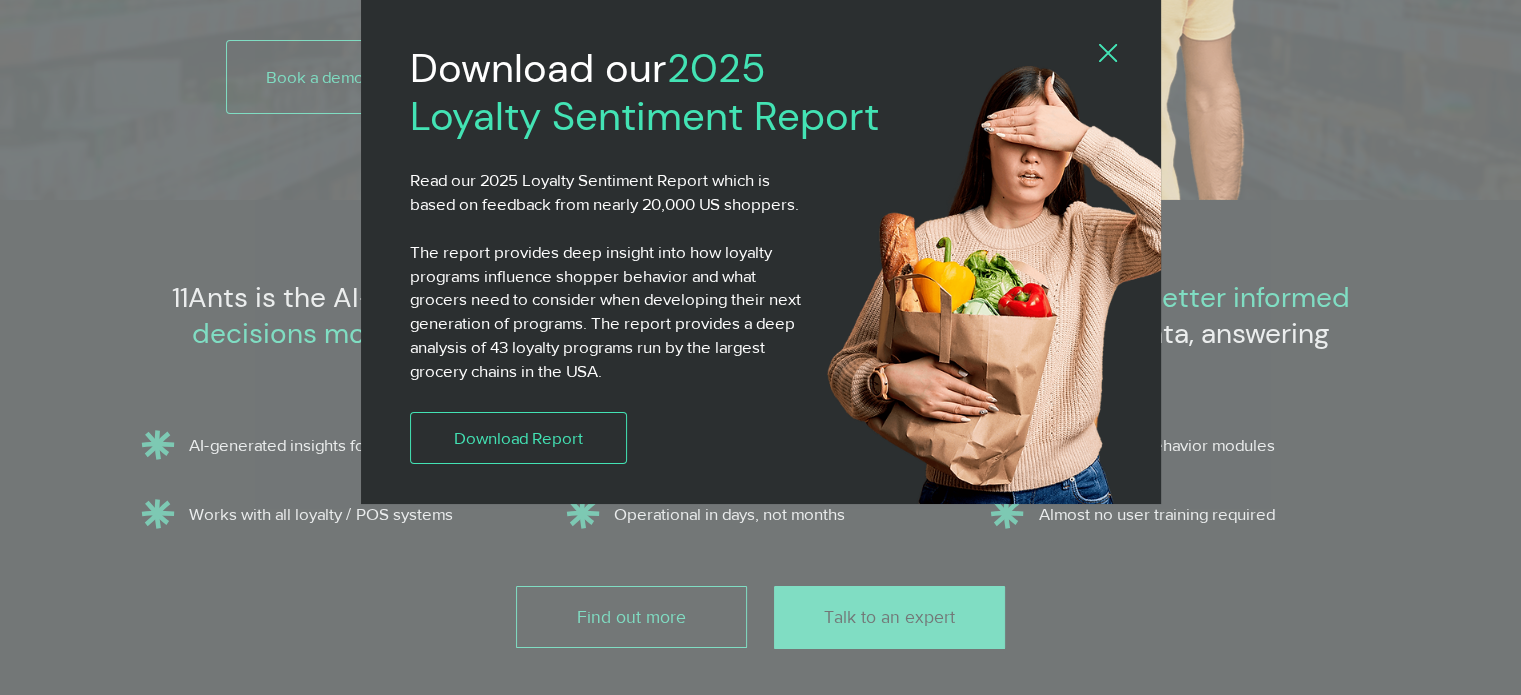 click on "Download our  2025 Loyalty Sentiment Report Read our 2025 Loyalty Sentiment Report which is based on feedback from nearly 20,000 US shoppers.
​
The report provides deep insight into how loyalty programs influence shopper behavior and what grocers need to consider when developing their next generation of programs. The report provides a deep analysis of 43 loyalty programs run by the largest grocery chains in the USA.  Download Report" at bounding box center (761, 252) 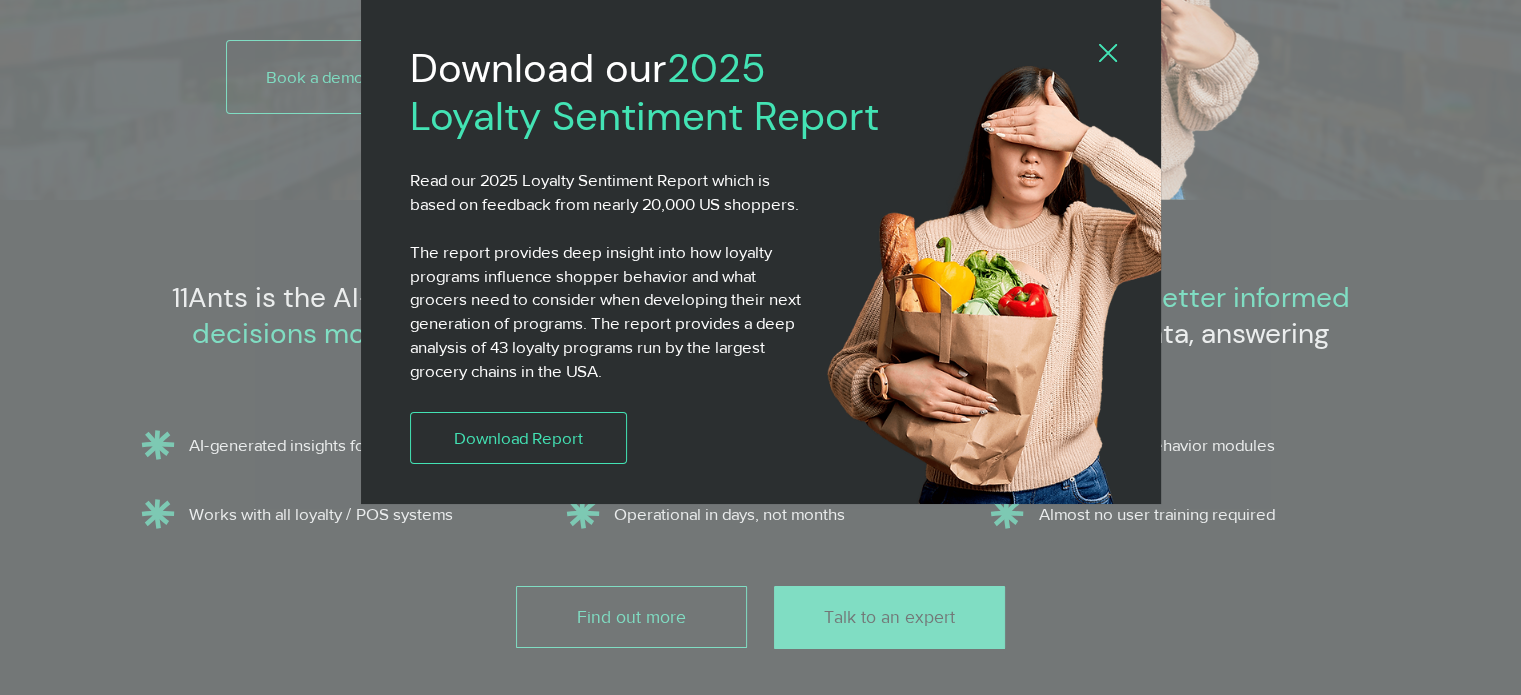 click 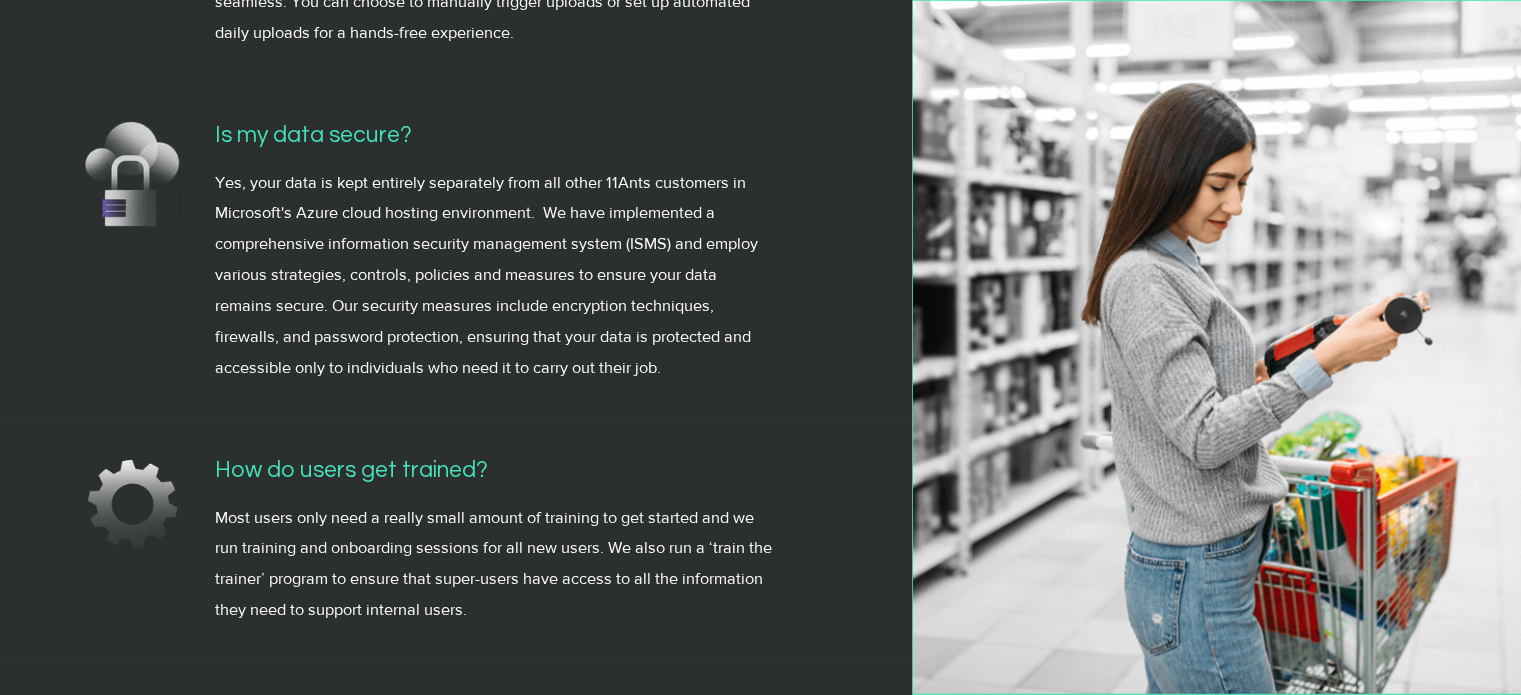scroll, scrollTop: 5400, scrollLeft: 0, axis: vertical 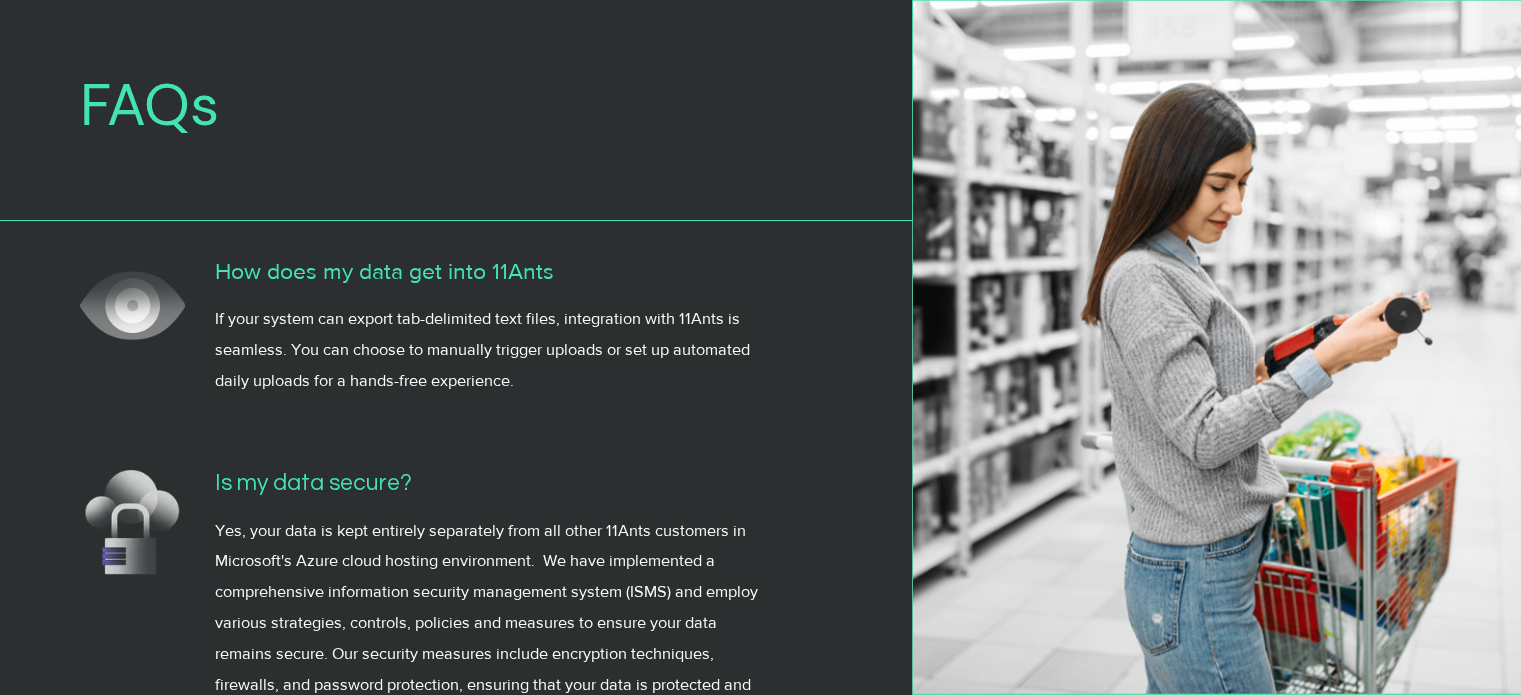 click at bounding box center [494, 598] 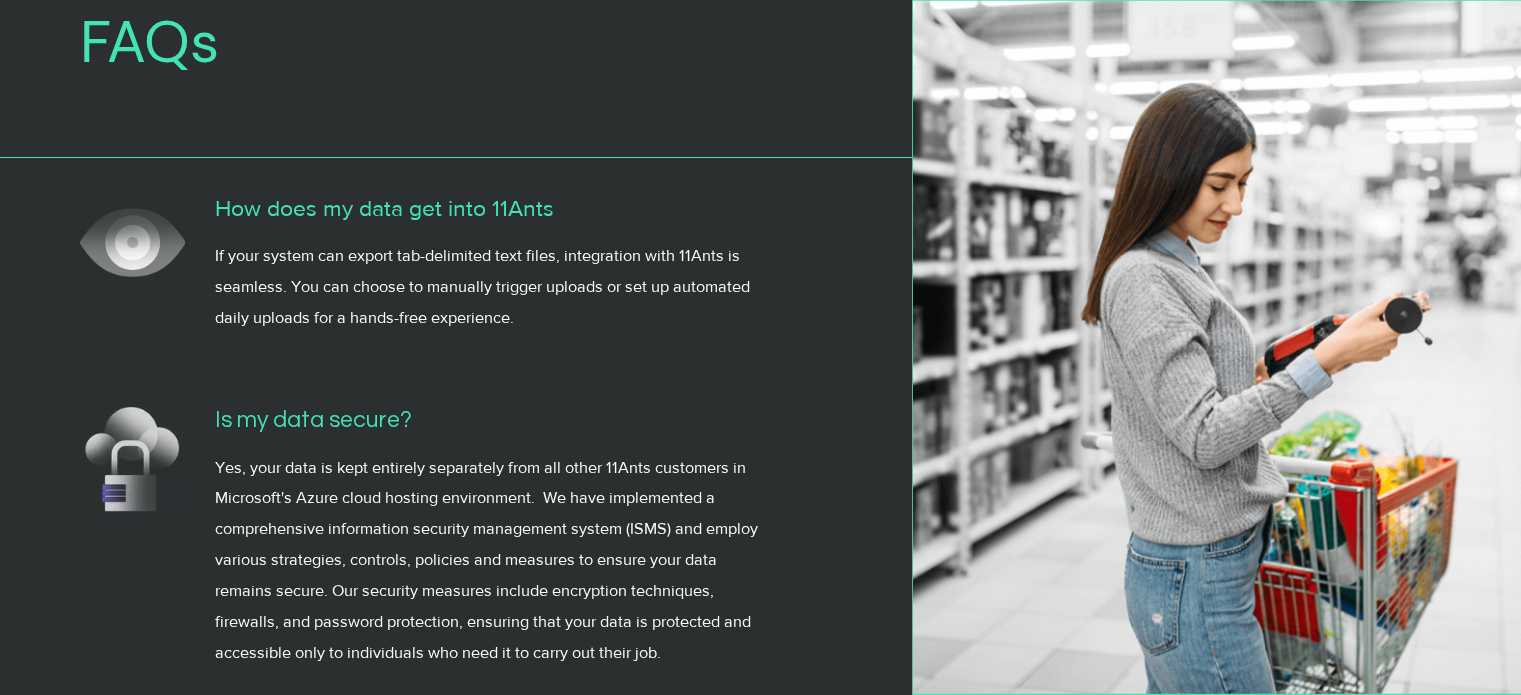 scroll, scrollTop: 5528, scrollLeft: 0, axis: vertical 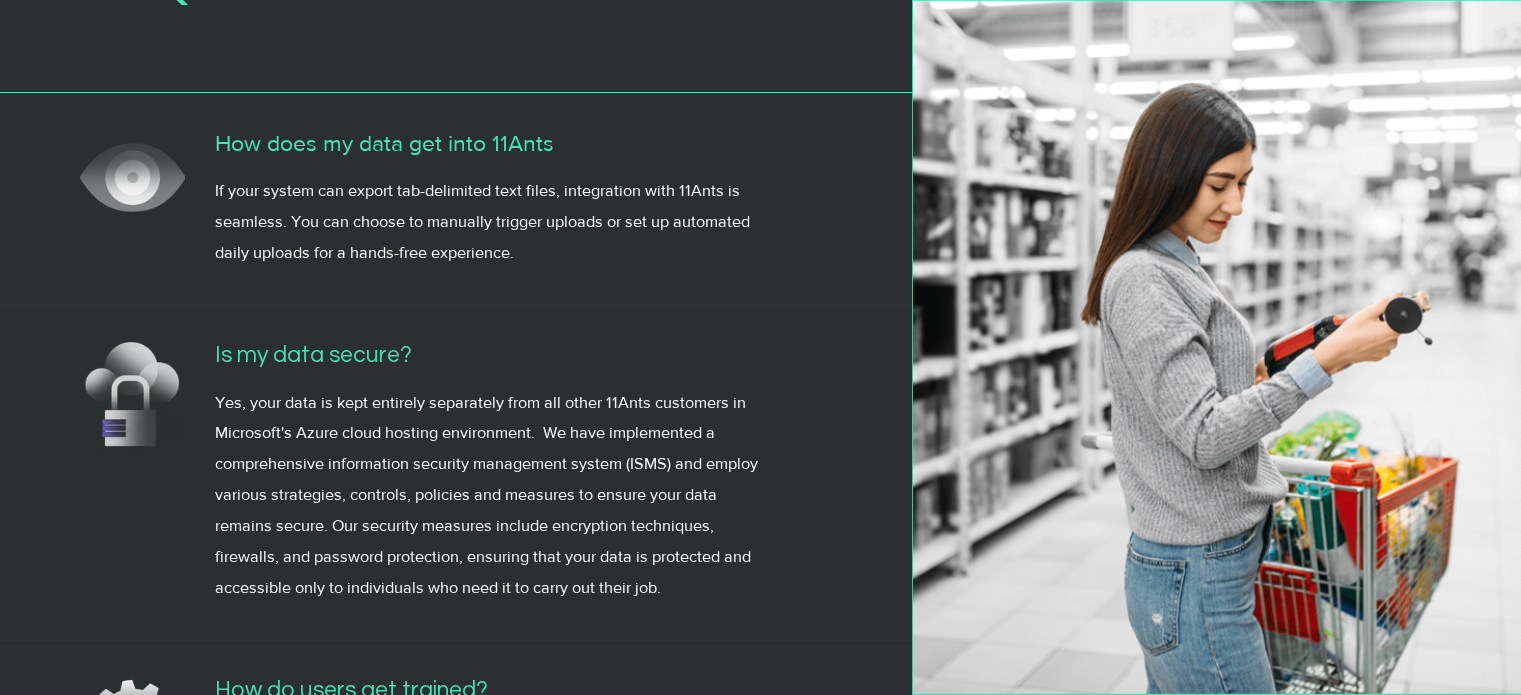 click on "Yes, your data is kept entirely separately from all other 11Ants customers in Microsoft's Azure cloud hosting environment.  We have implemented a comprehensive information security management system (ISMS) and employ various strategies, controls, policies and measures to ensure your data remains secure. Our security measures include encryption techniques, firewalls, and password protection, ensuring that your data is protected and accessible only to individuals who need it to carry out their job." at bounding box center (494, 496) 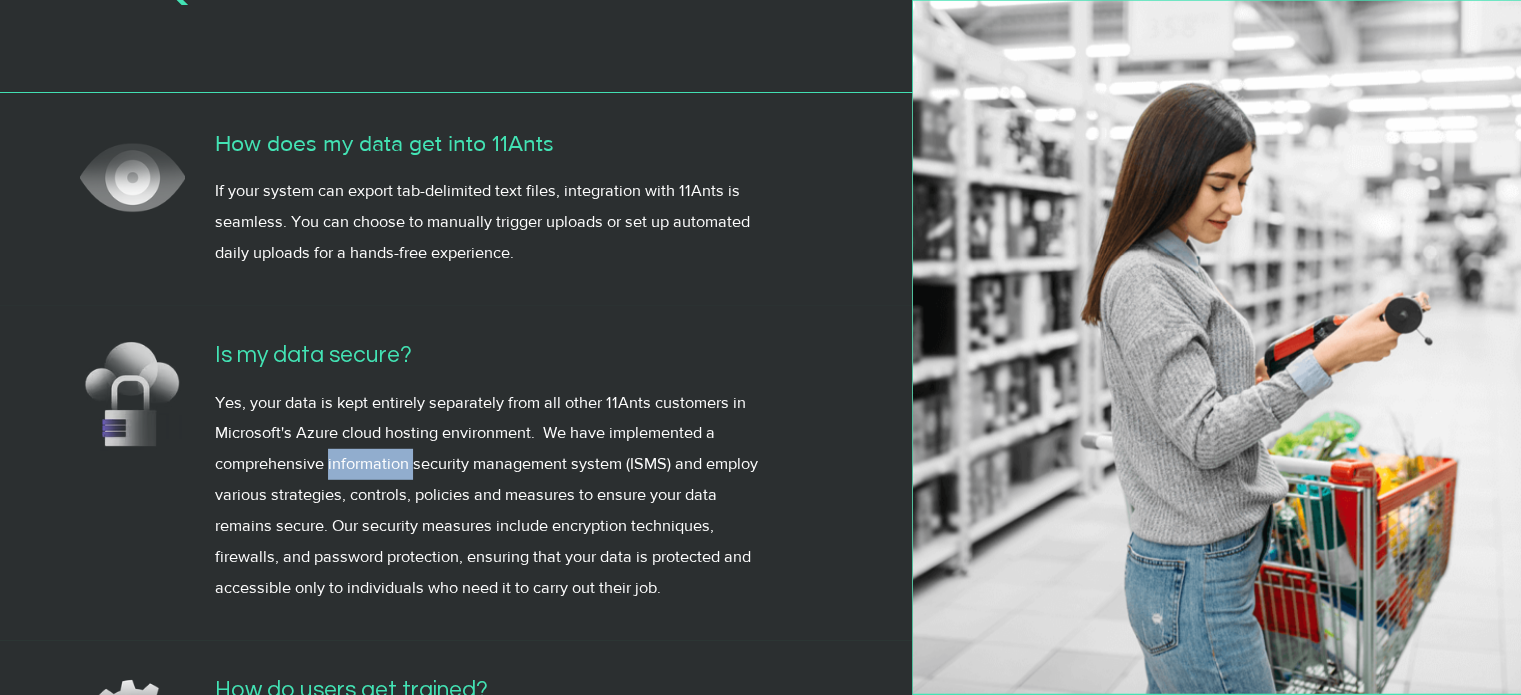 click on "Yes, your data is kept entirely separately from all other 11Ants customers in Microsoft's Azure cloud hosting environment.  We have implemented a comprehensive information security management system (ISMS) and employ various strategies, controls, policies and measures to ensure your data remains secure. Our security measures include encryption techniques, firewalls, and password protection, ensuring that your data is protected and accessible only to individuals who need it to carry out their job." at bounding box center (494, 496) 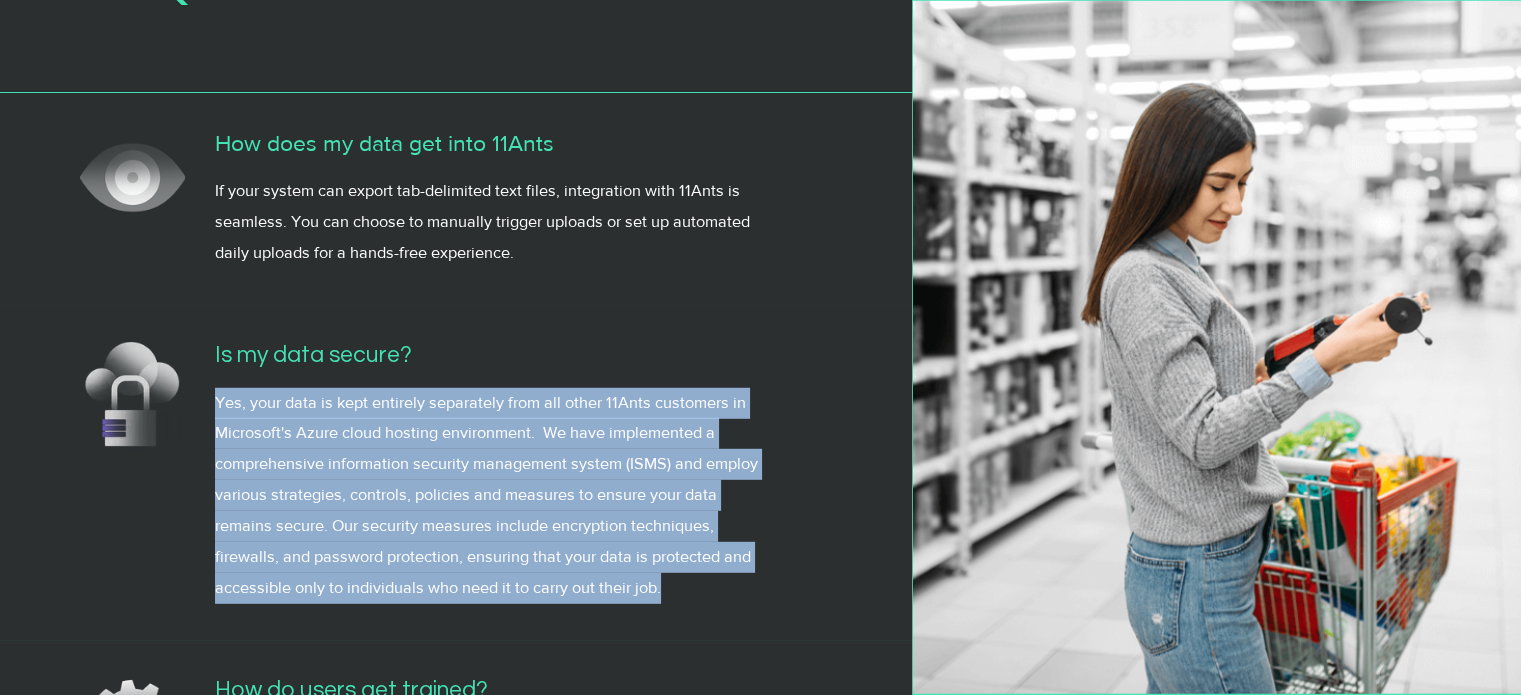 click on "Yes, your data is kept entirely separately from all other 11Ants customers in Microsoft's Azure cloud hosting environment.  We have implemented a comprehensive information security management system (ISMS) and employ various strategies, controls, policies and measures to ensure your data remains secure. Our security measures include encryption techniques, firewalls, and password protection, ensuring that your data is protected and accessible only to individuals who need it to carry out their job." at bounding box center [494, 496] 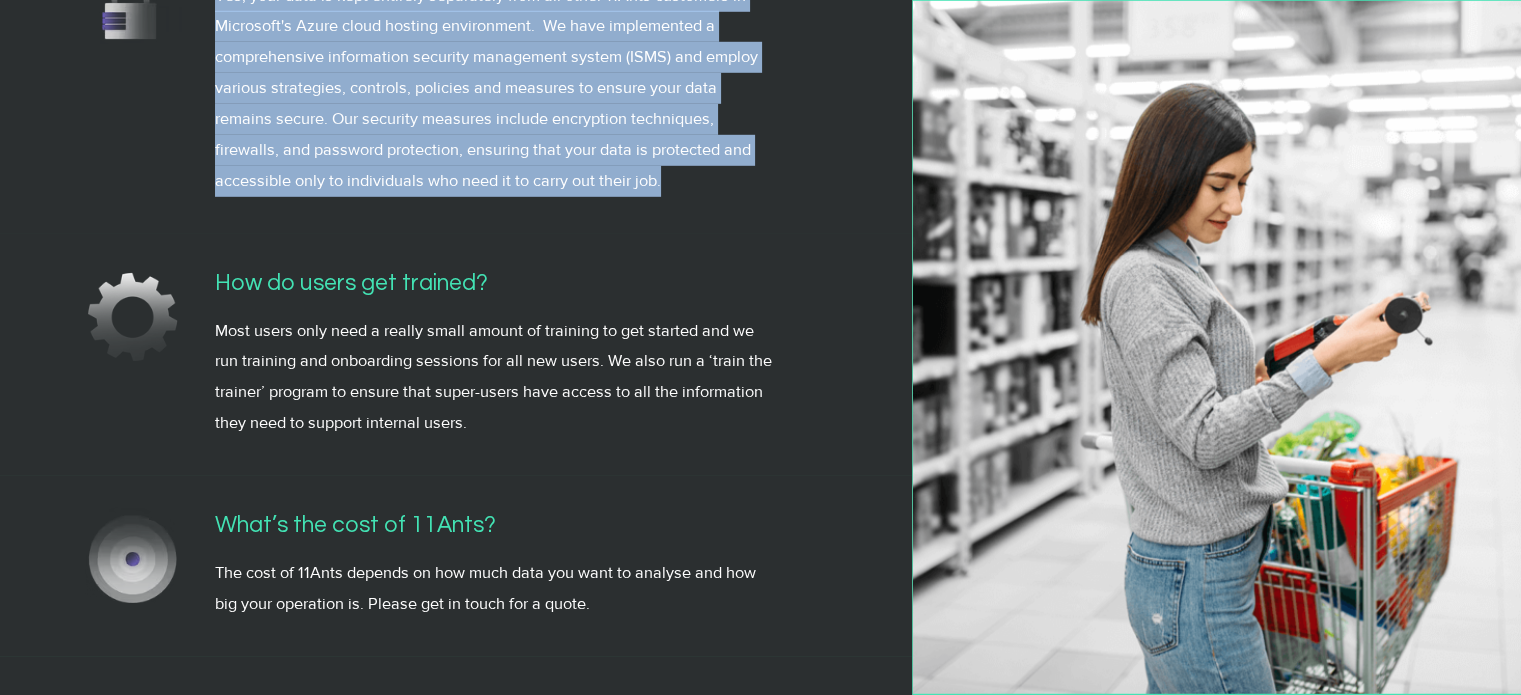 scroll, scrollTop: 5934, scrollLeft: 0, axis: vertical 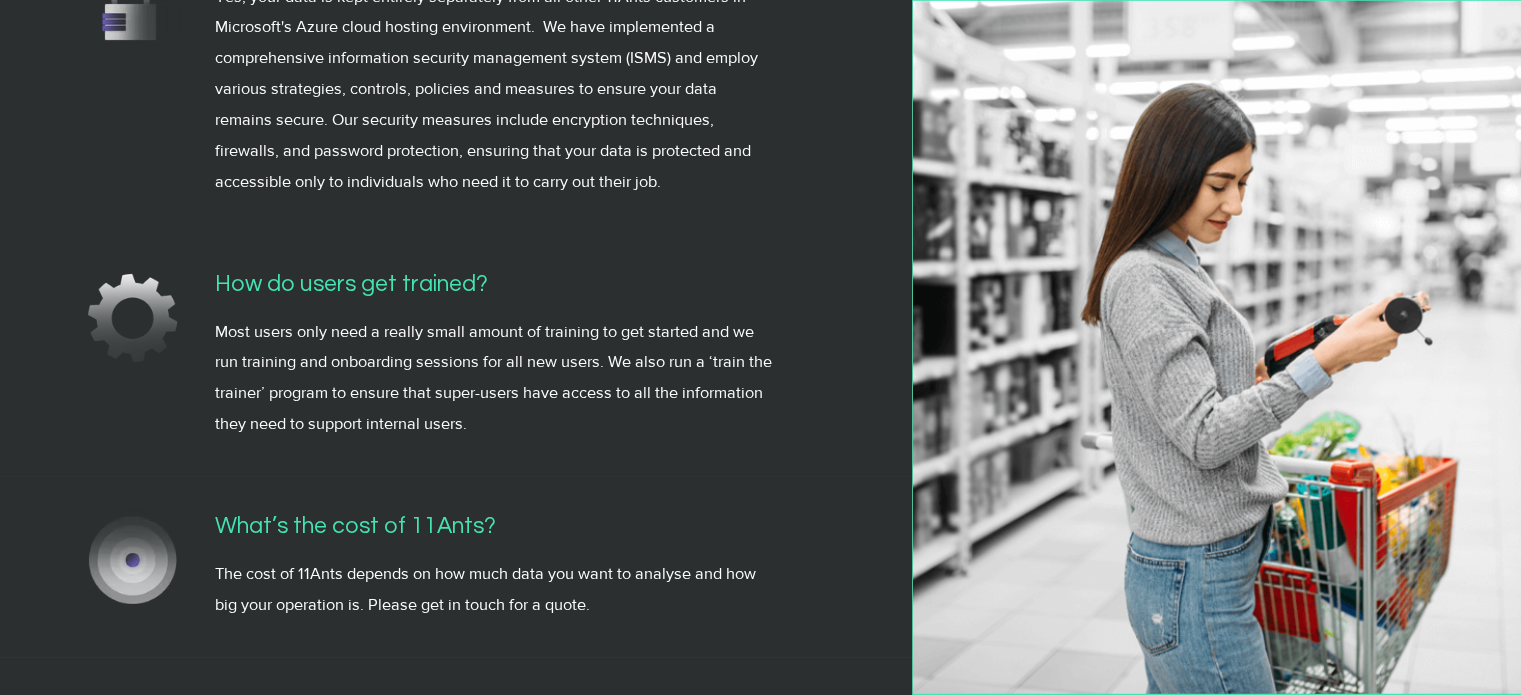 click on "Most users only need a really small amount of training to get started and we run training and onboarding sessions for all new users. We also run a ‘train the trainer’ program to ensure that super-users have access to all the information they need to support internal users." at bounding box center [494, 379] 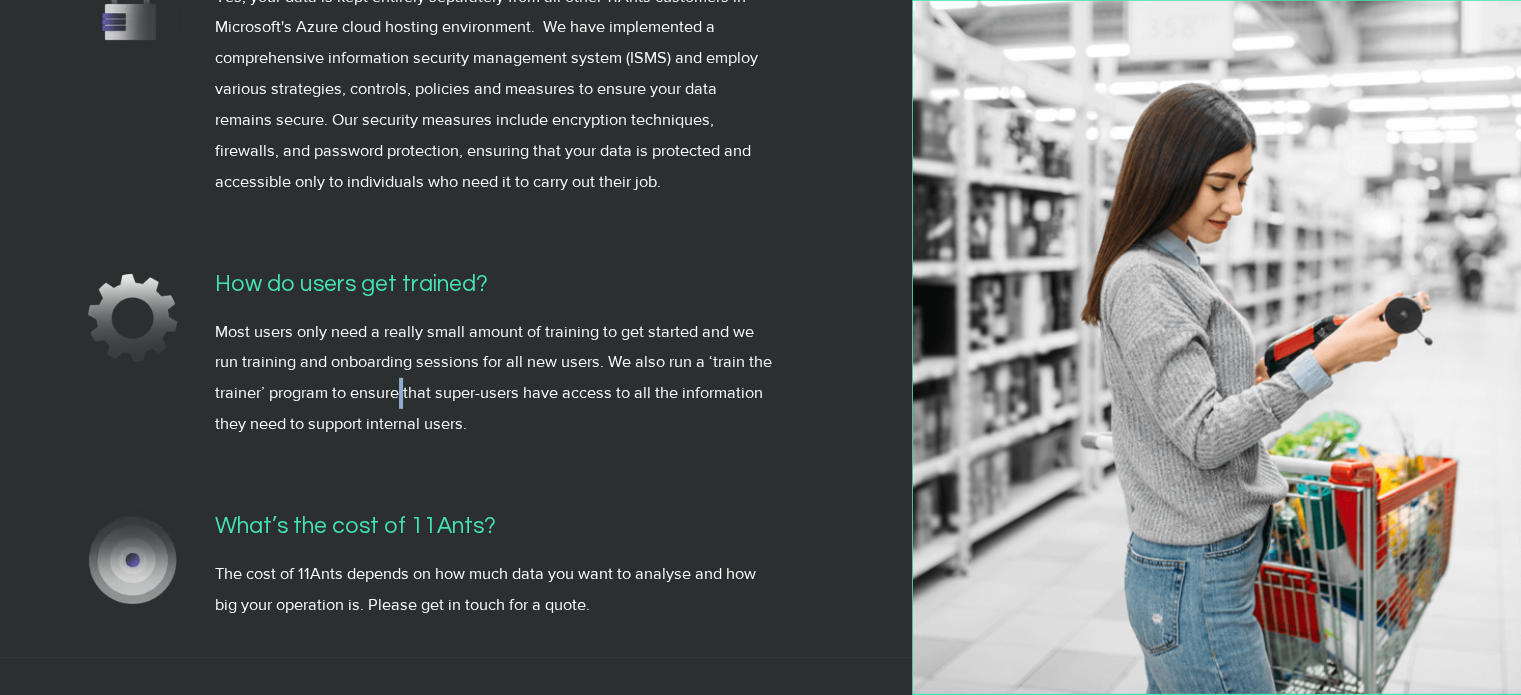 click on "Most users only need a really small amount of training to get started and we run training and onboarding sessions for all new users. We also run a ‘train the trainer’ program to ensure that super-users have access to all the information they need to support internal users." at bounding box center (494, 379) 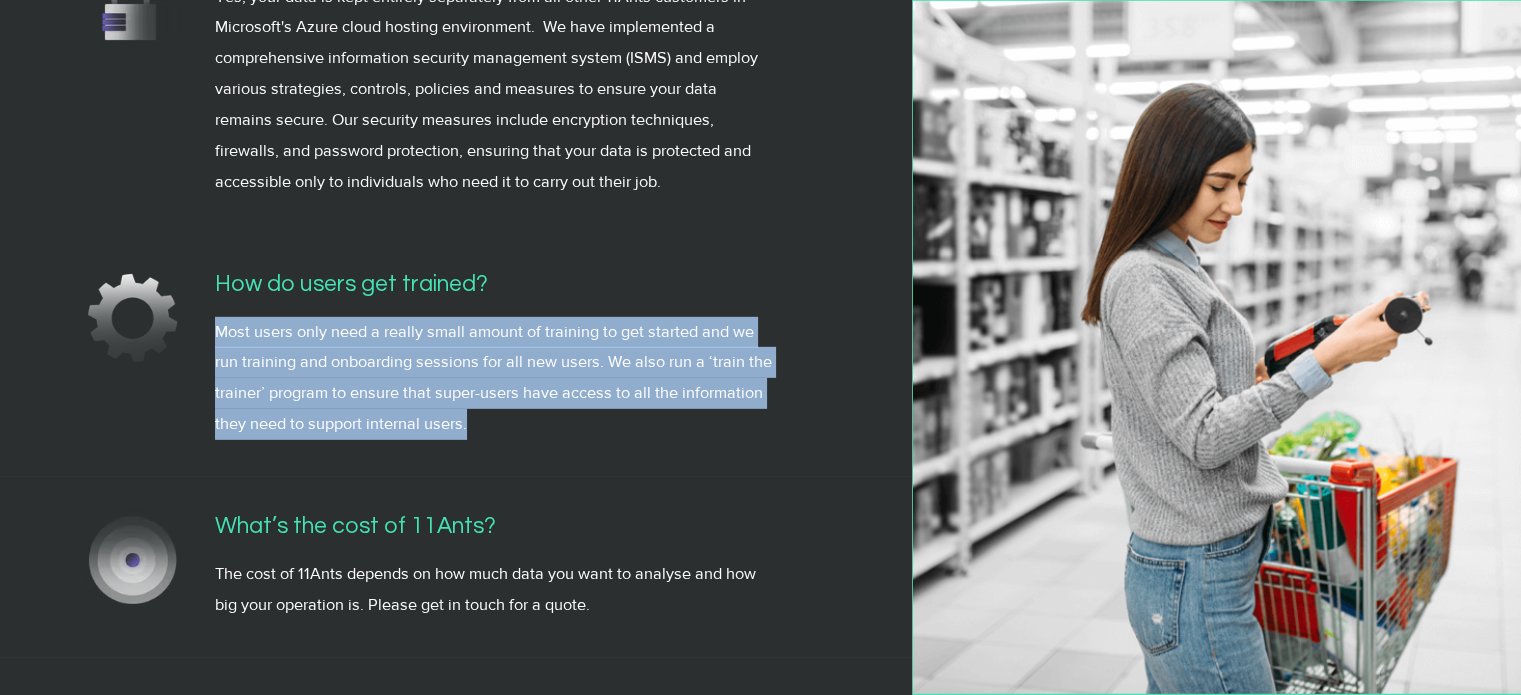 click on "Most users only need a really small amount of training to get started and we run training and onboarding sessions for all new users. We also run a ‘train the trainer’ program to ensure that super-users have access to all the information they need to support internal users." at bounding box center (494, 379) 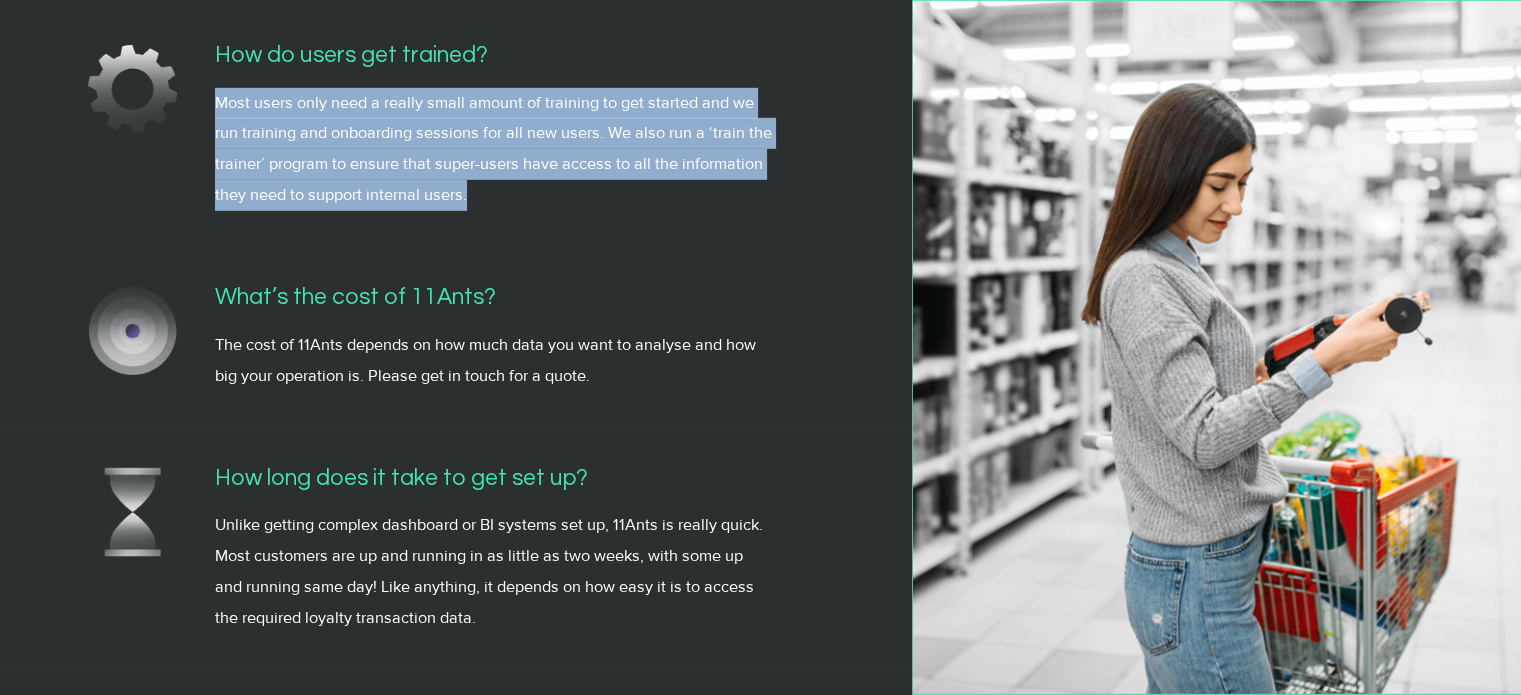 scroll, scrollTop: 6164, scrollLeft: 0, axis: vertical 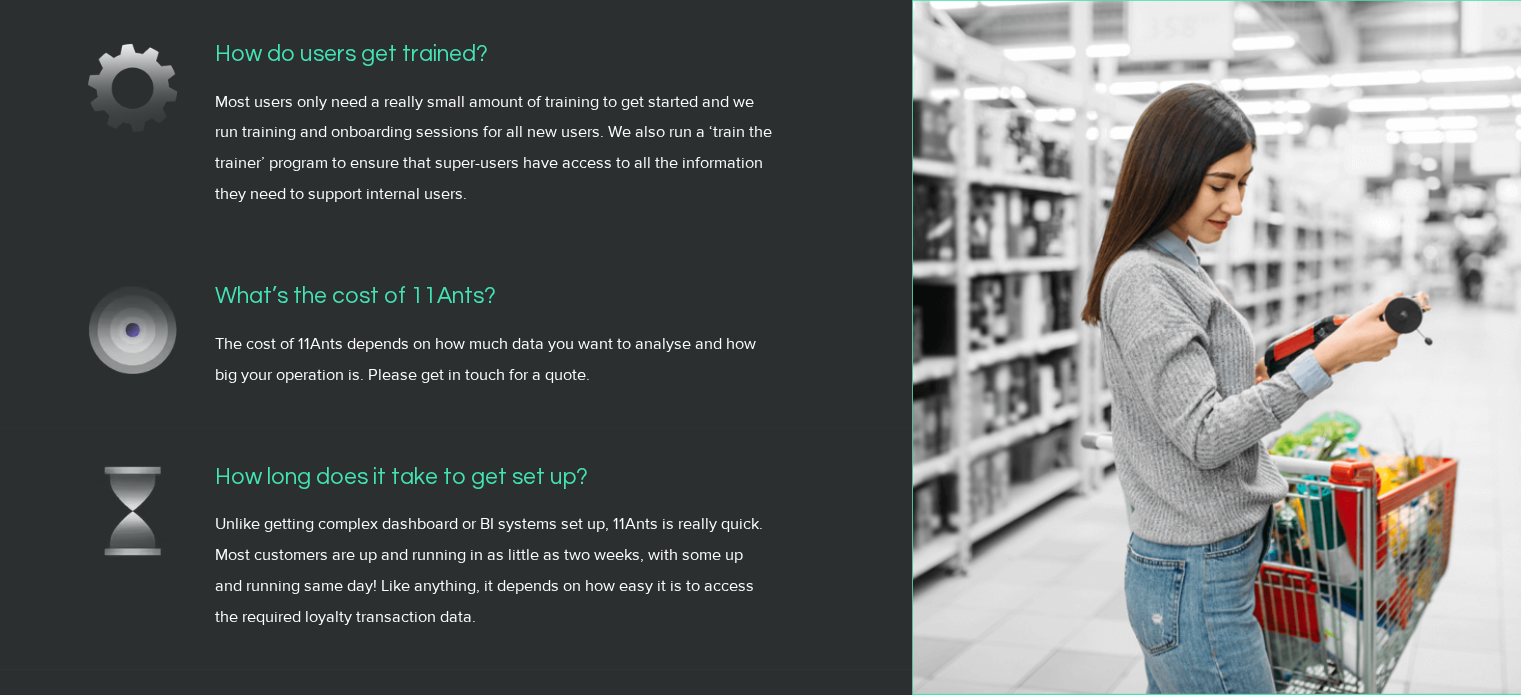 click on "The cost of 11Ants depends on how much data you want to analyse and how big your operation is. Please get in touch for a quote." at bounding box center (494, 360) 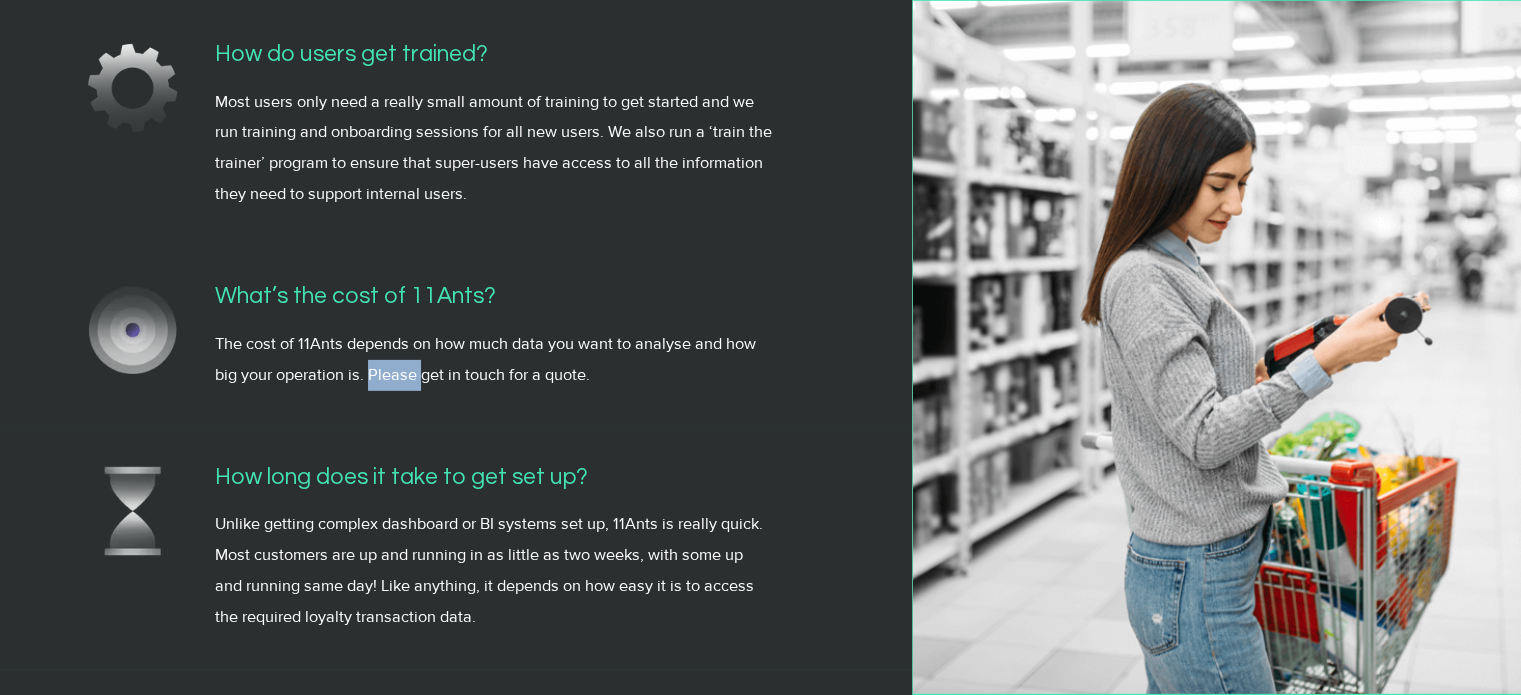 click on "The cost of 11Ants depends on how much data you want to analyse and how big your operation is. Please get in touch for a quote." at bounding box center [494, 360] 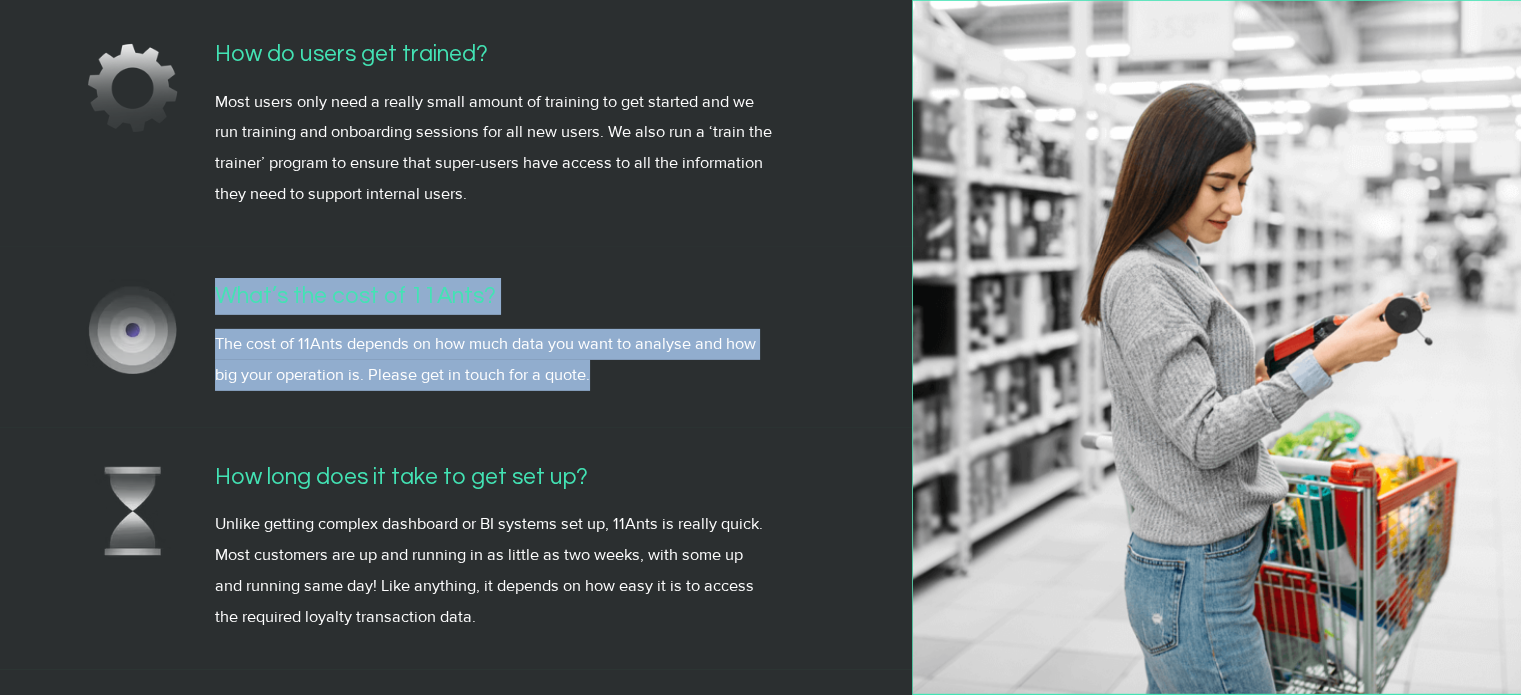 drag, startPoint x: 399, startPoint y: 393, endPoint x: 392, endPoint y: 292, distance: 101.24229 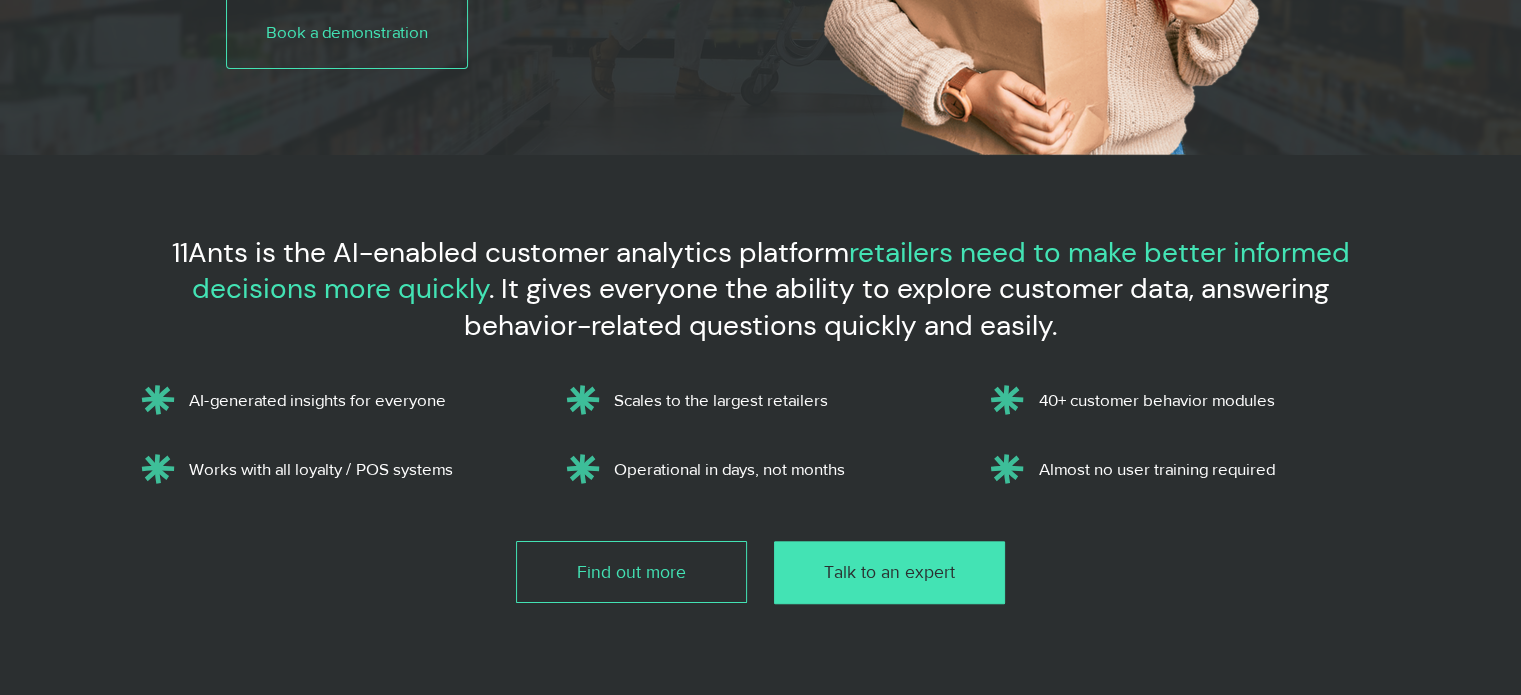 scroll, scrollTop: 0, scrollLeft: 0, axis: both 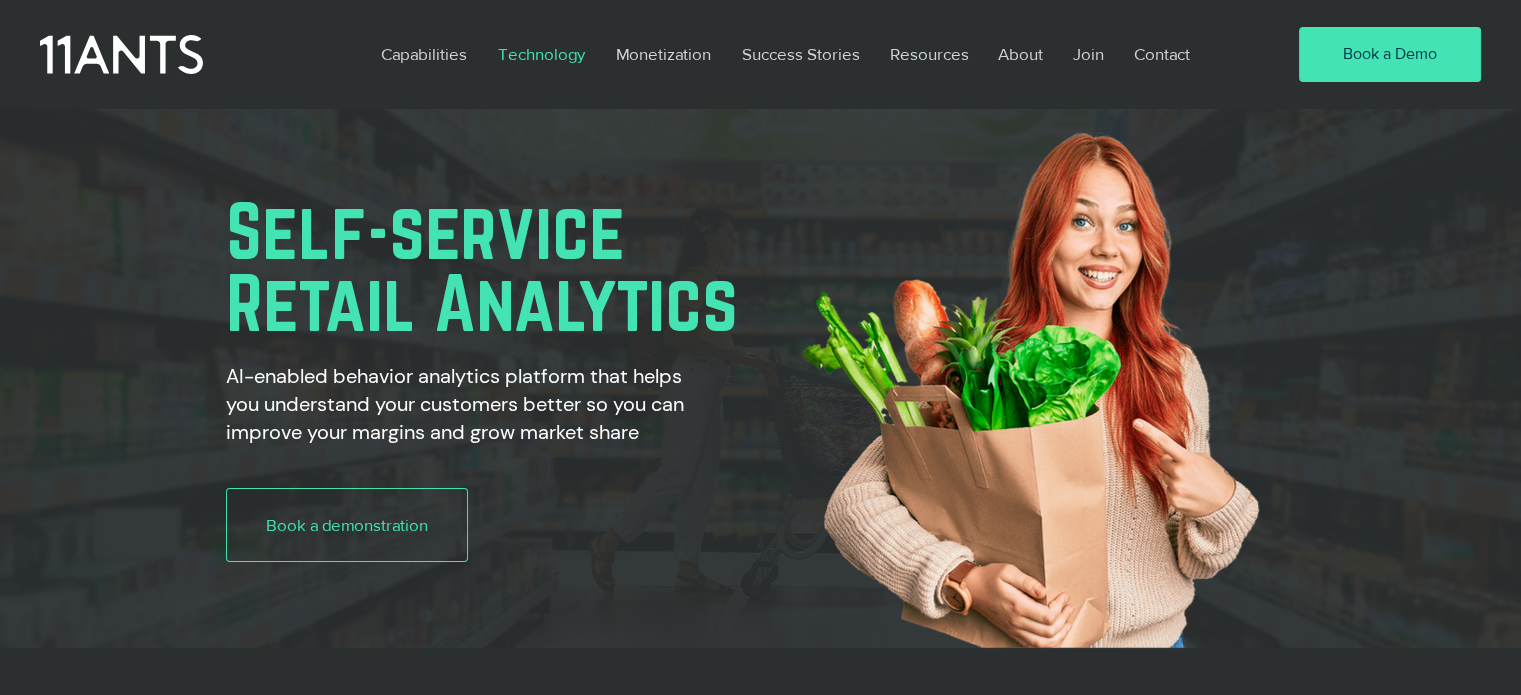 click on "Technology" at bounding box center (541, 54) 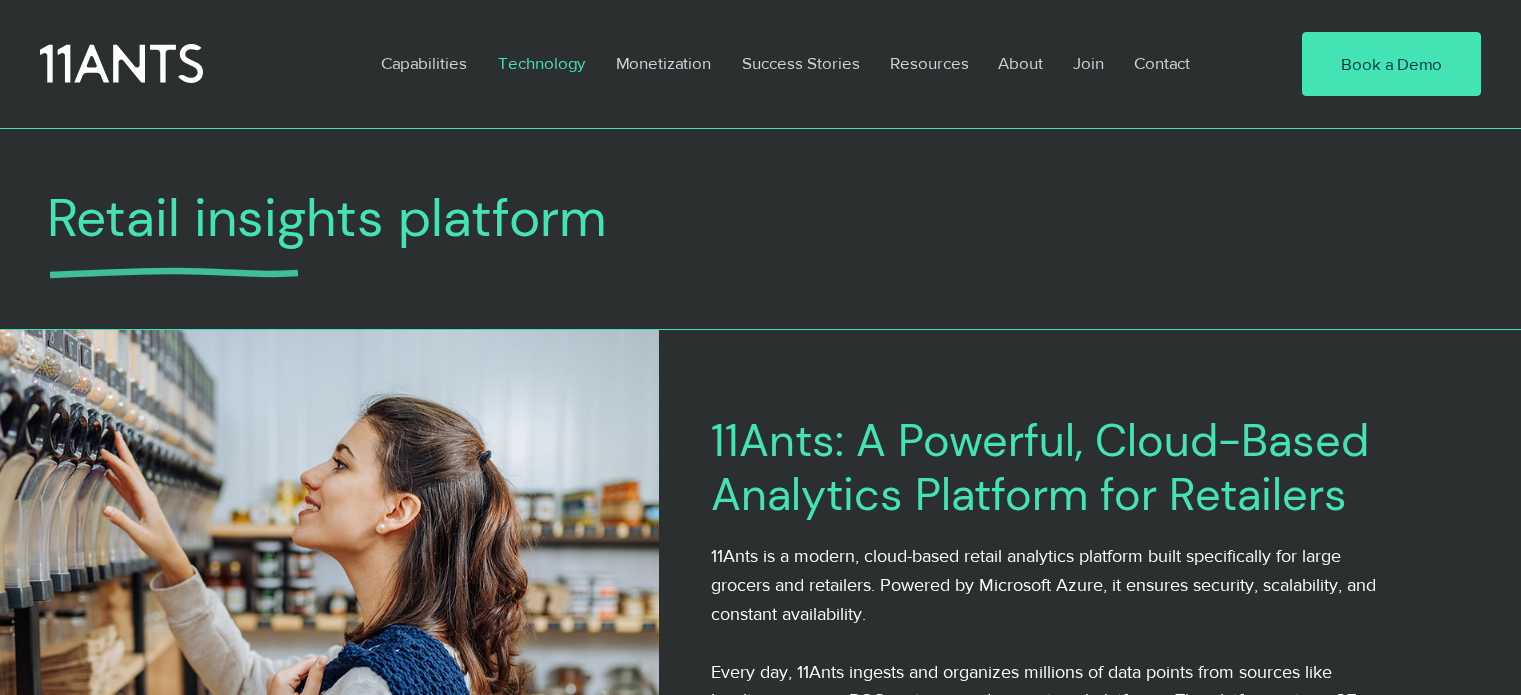 scroll, scrollTop: 0, scrollLeft: 0, axis: both 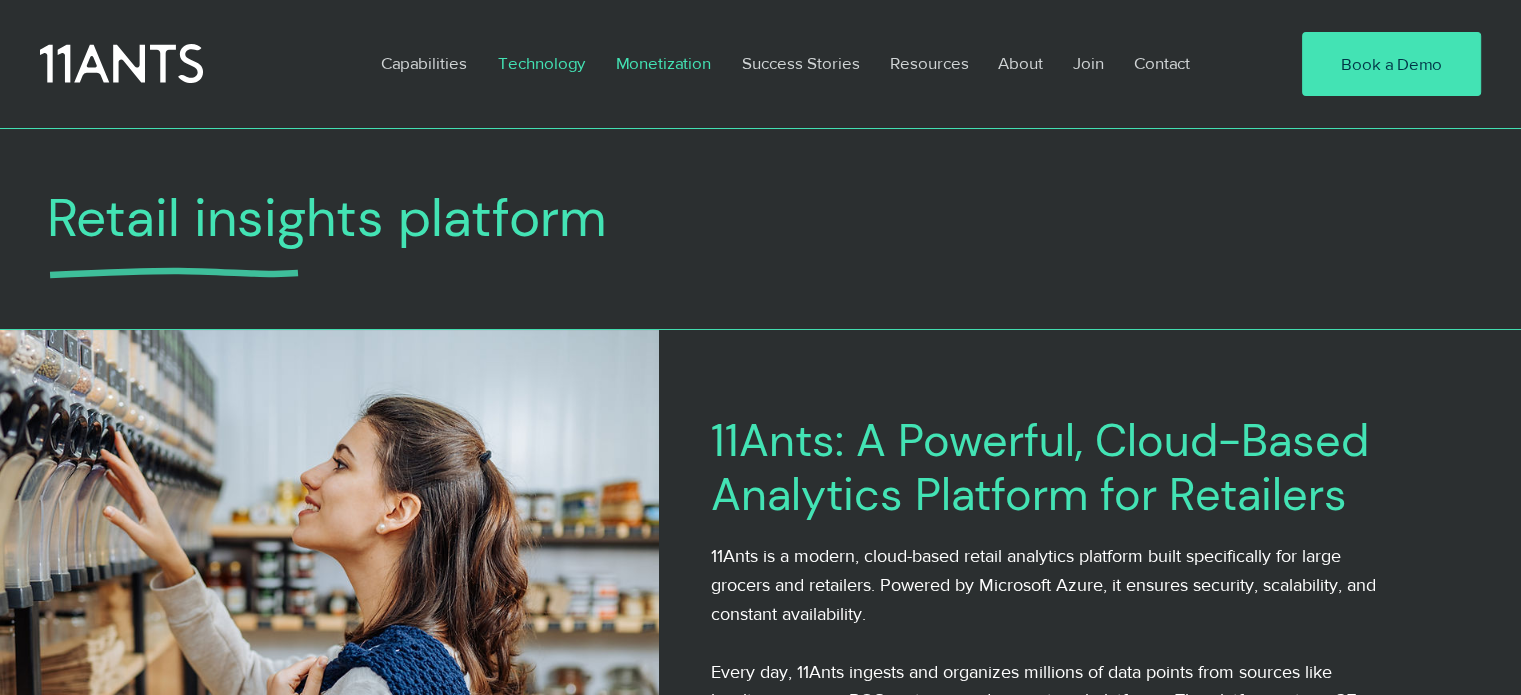 click on "Monetization" at bounding box center [663, 63] 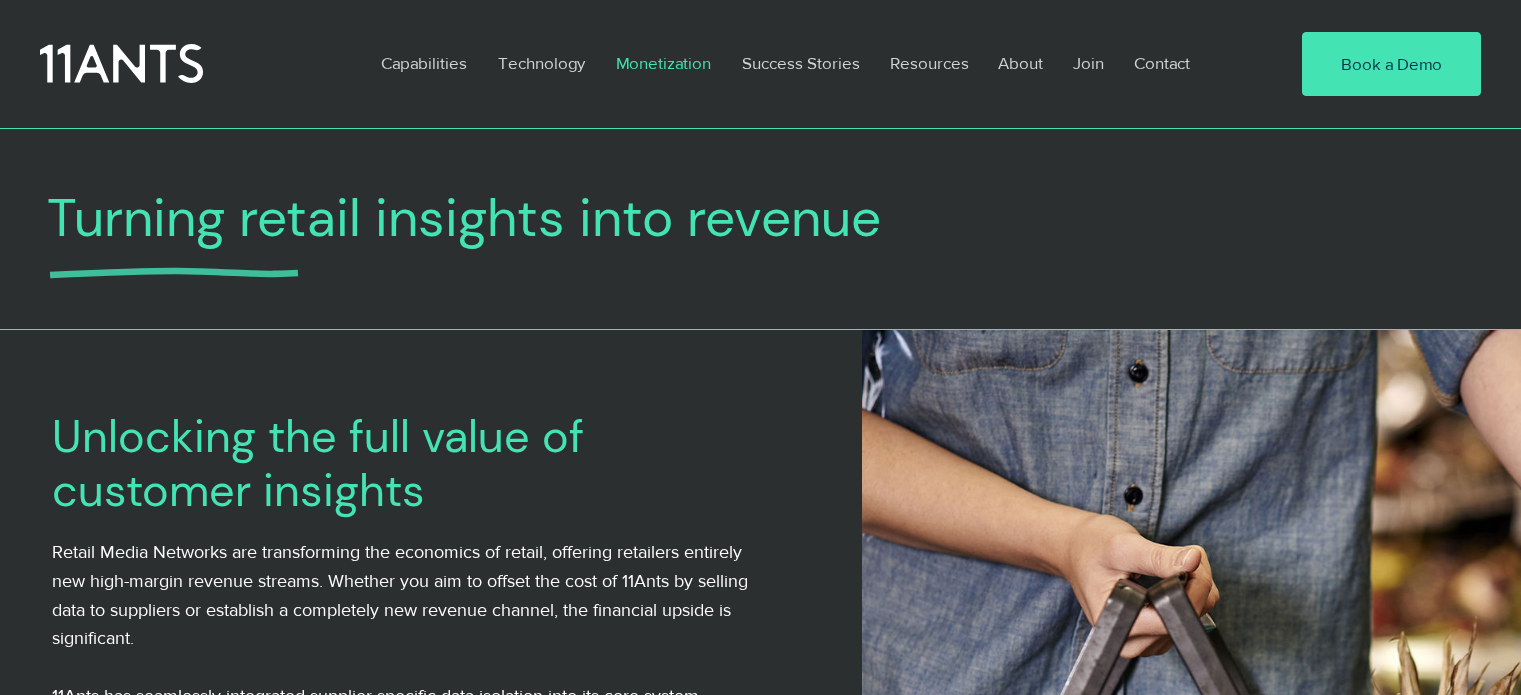 scroll, scrollTop: 0, scrollLeft: 0, axis: both 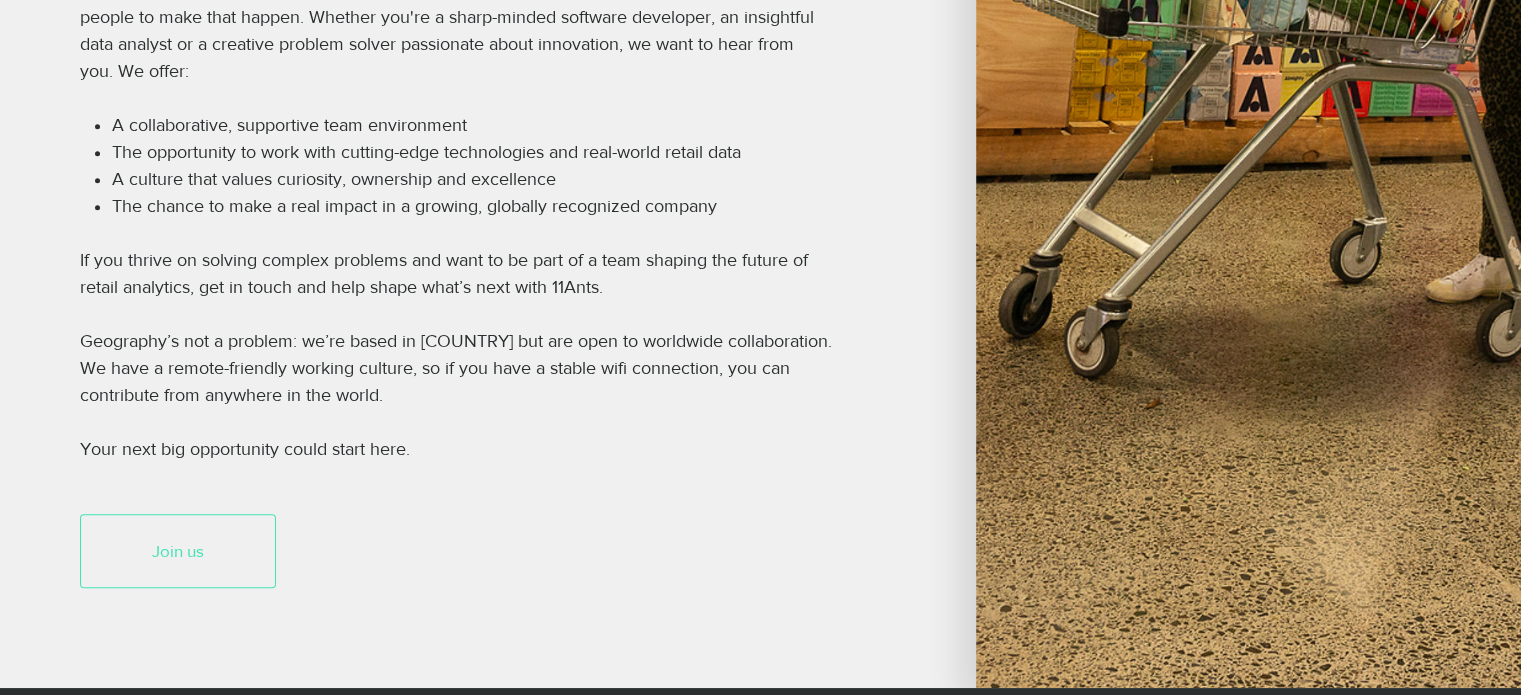 click on "Join us" at bounding box center [178, 551] 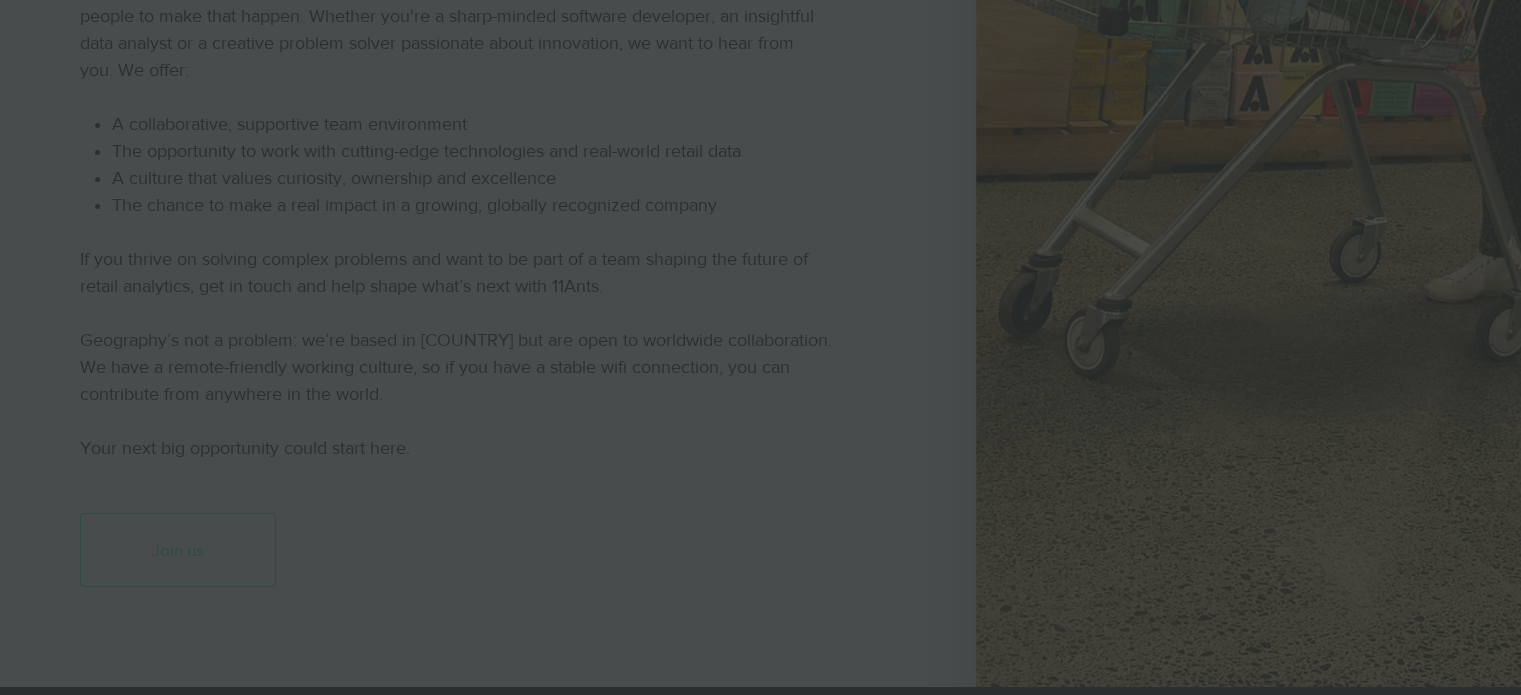 scroll, scrollTop: 0, scrollLeft: 0, axis: both 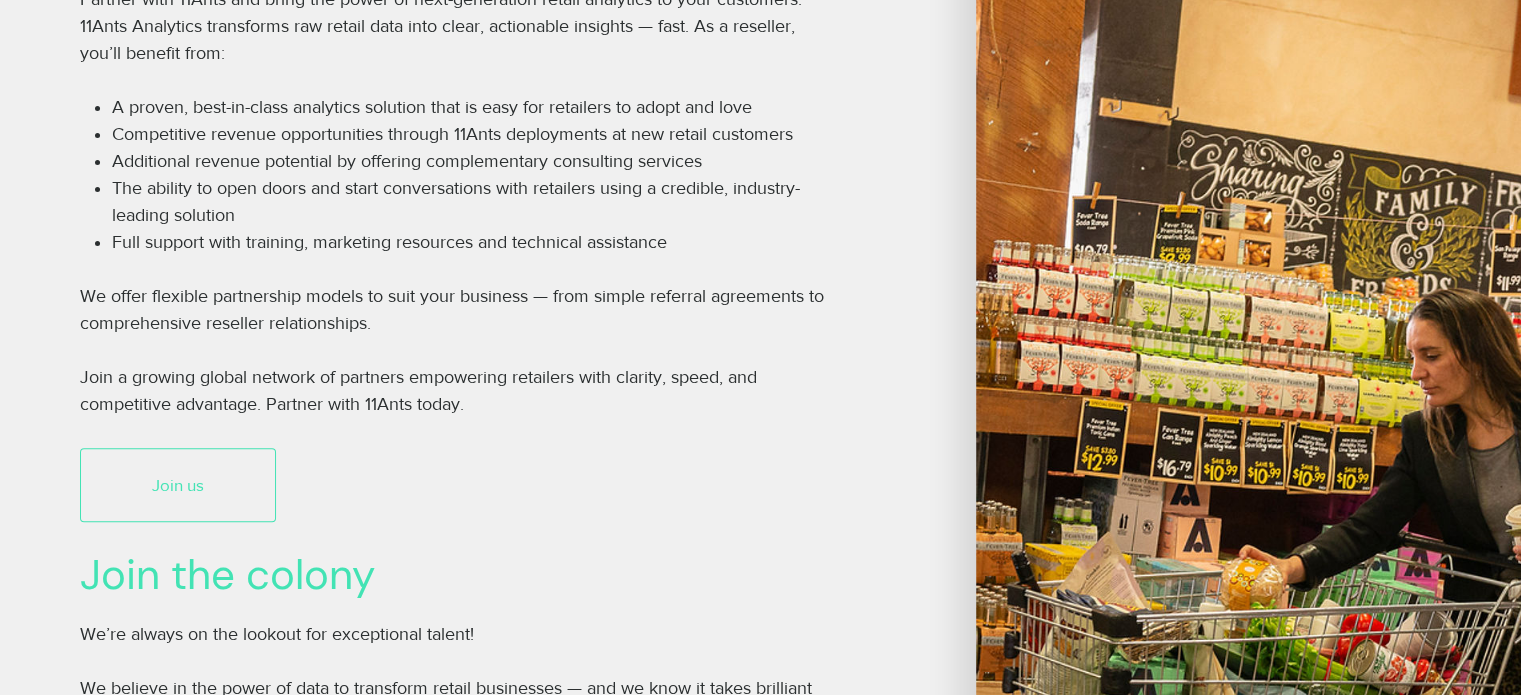 click on "Join us" at bounding box center (178, 485) 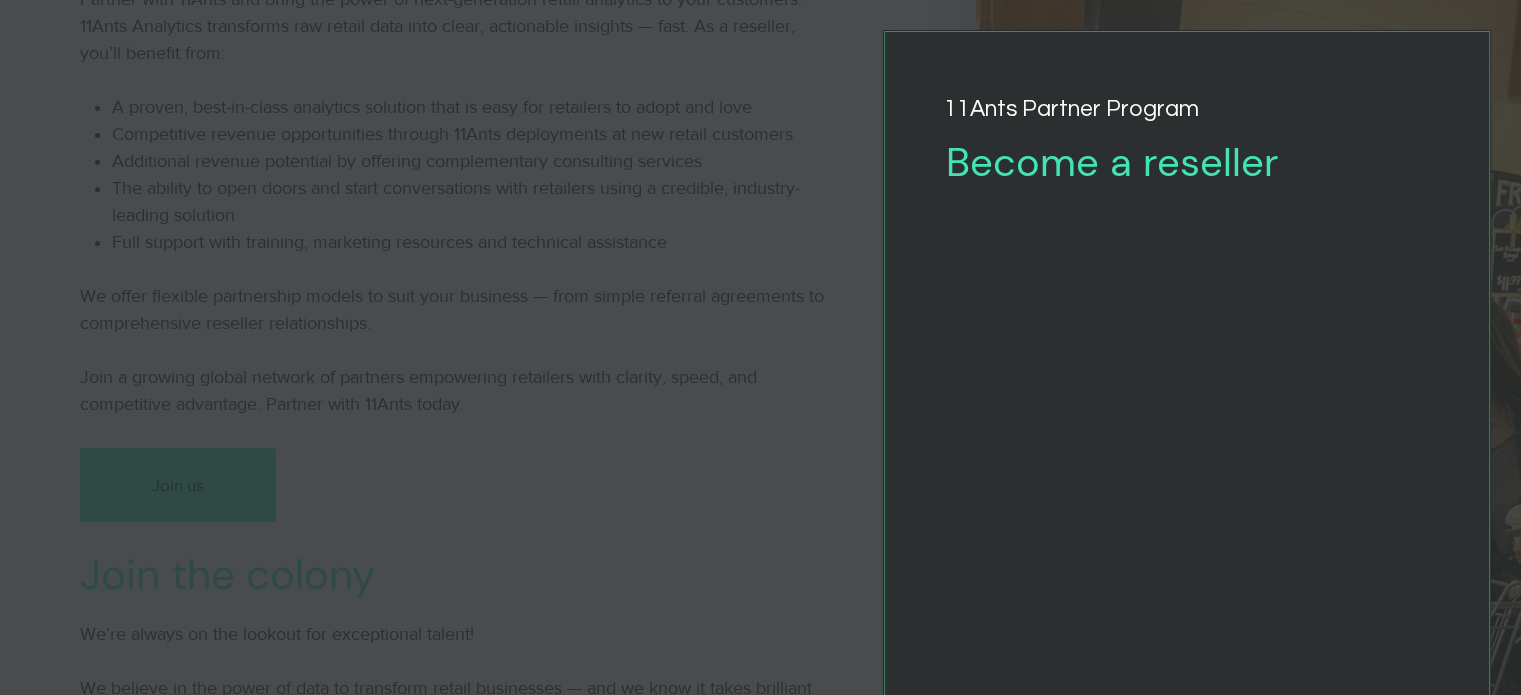 click at bounding box center [760, 347] 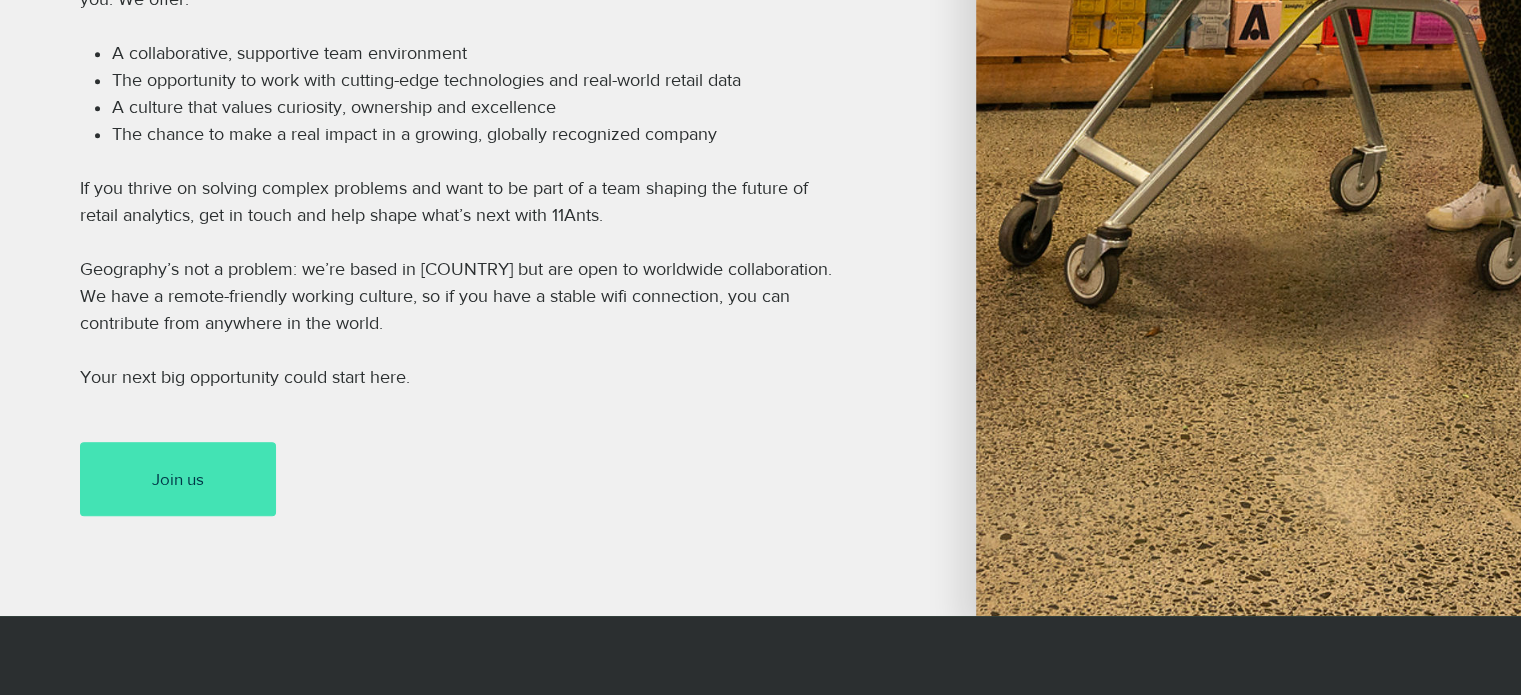 scroll, scrollTop: 1366, scrollLeft: 0, axis: vertical 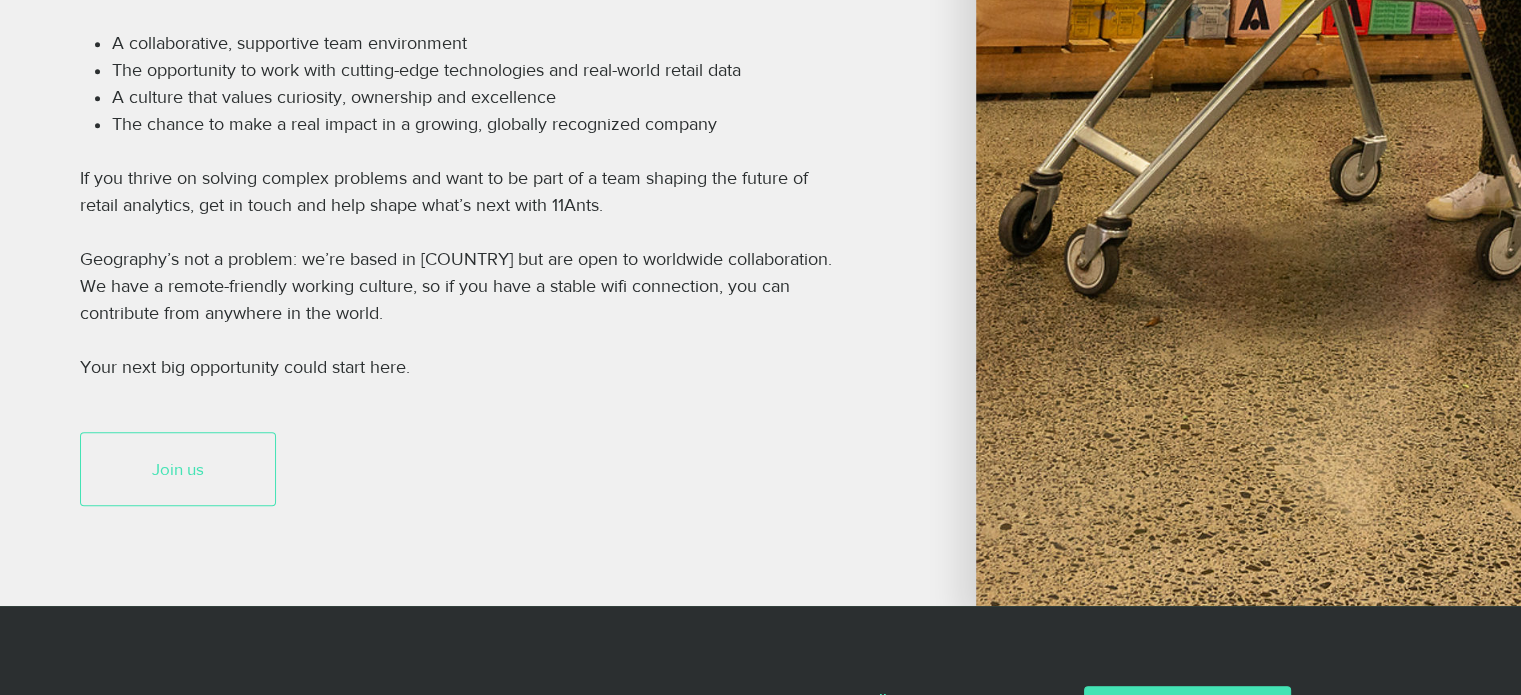click on "Join us" at bounding box center [178, 469] 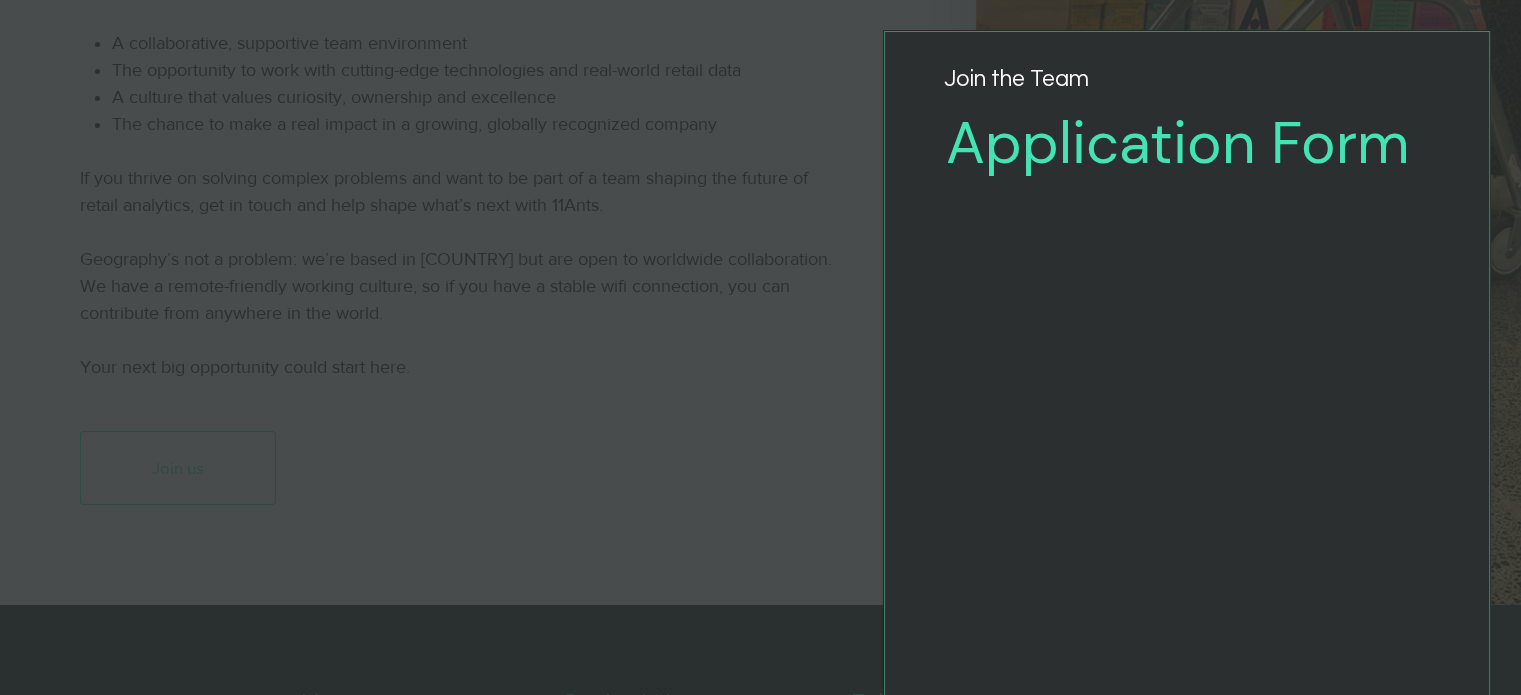 scroll, scrollTop: 0, scrollLeft: 0, axis: both 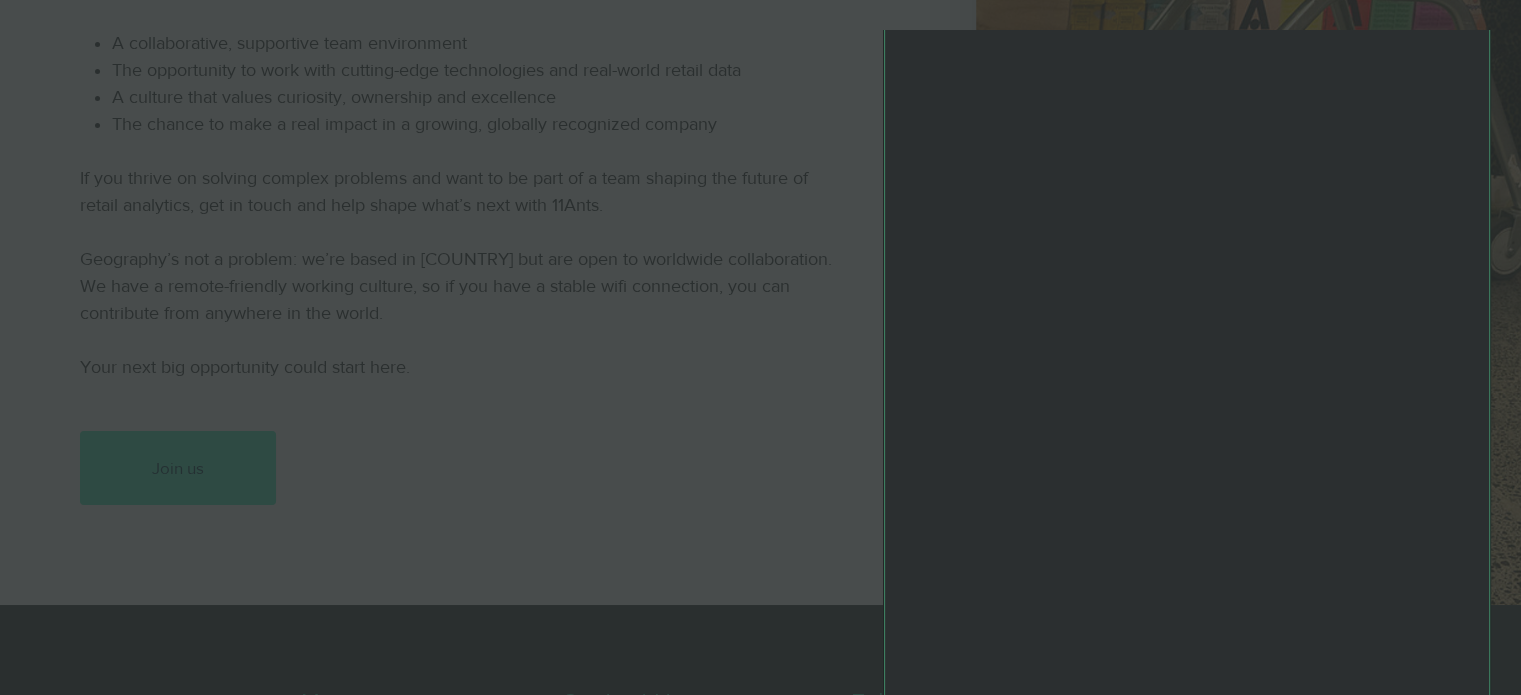 click at bounding box center (760, 347) 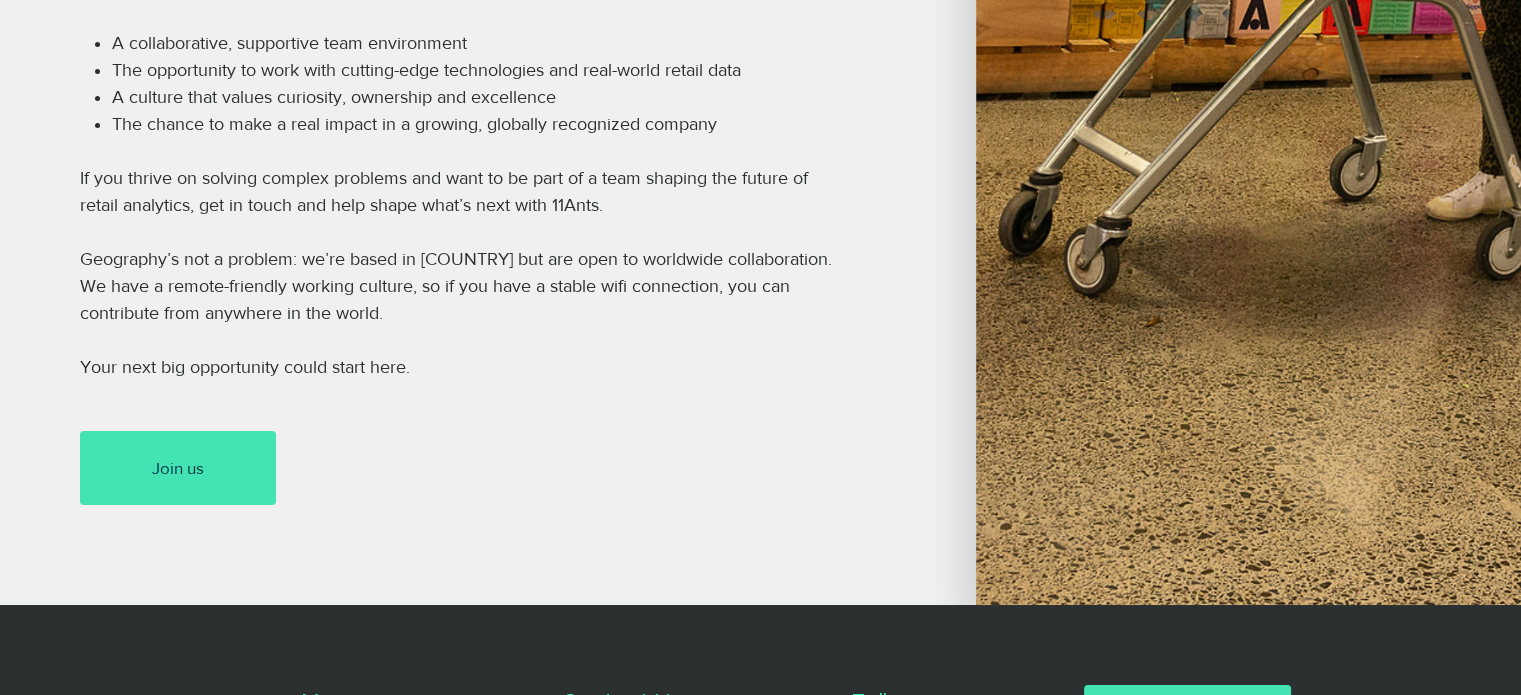 scroll, scrollTop: 1366, scrollLeft: 0, axis: vertical 